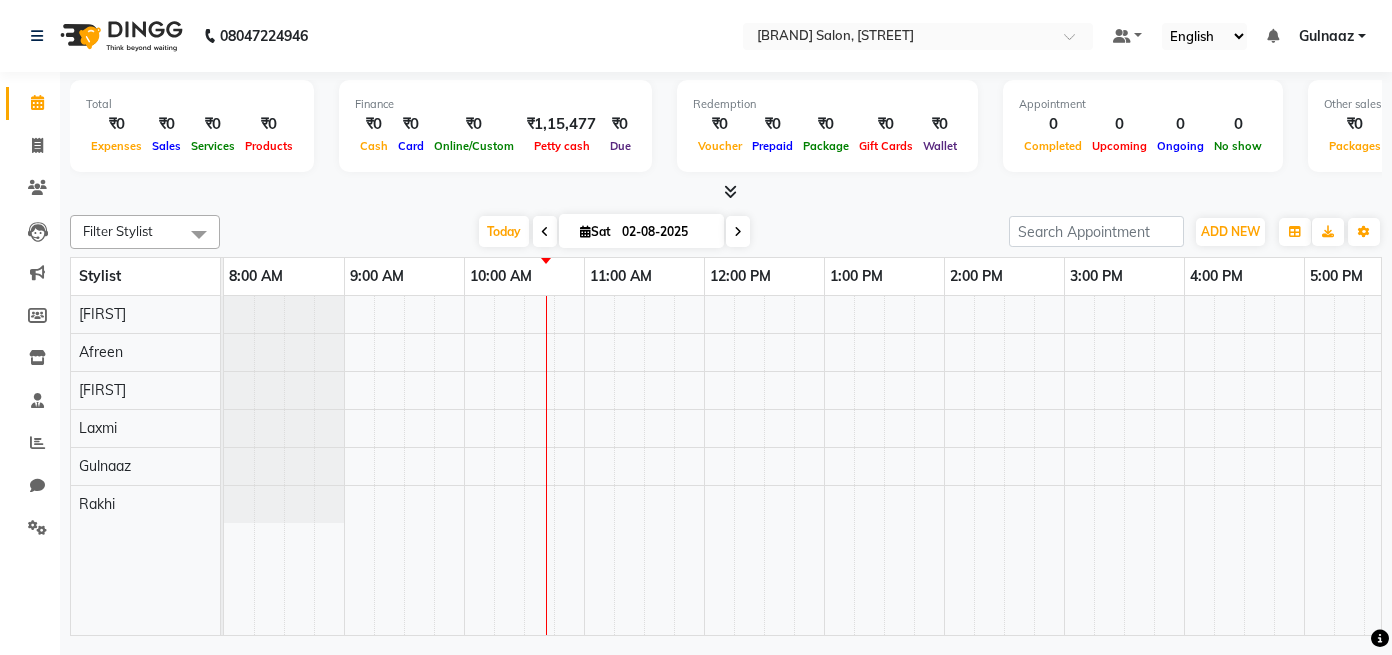 scroll, scrollTop: 0, scrollLeft: 0, axis: both 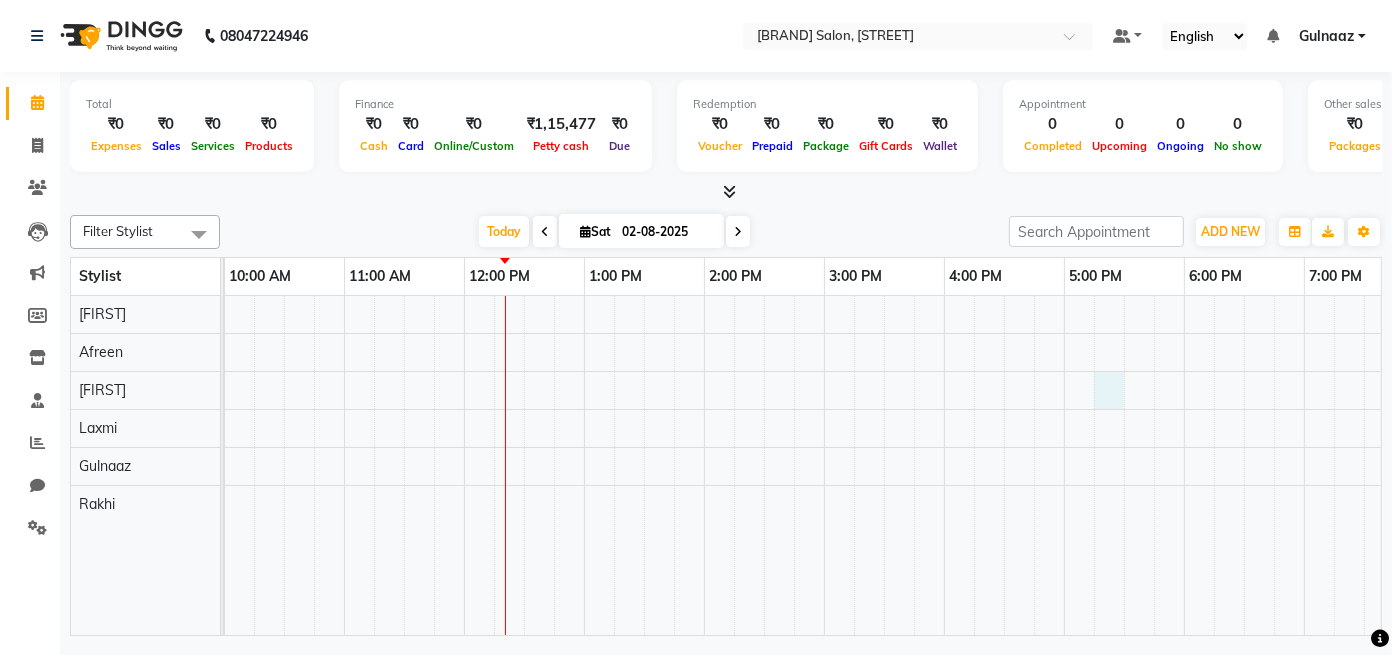 click at bounding box center (764, 465) 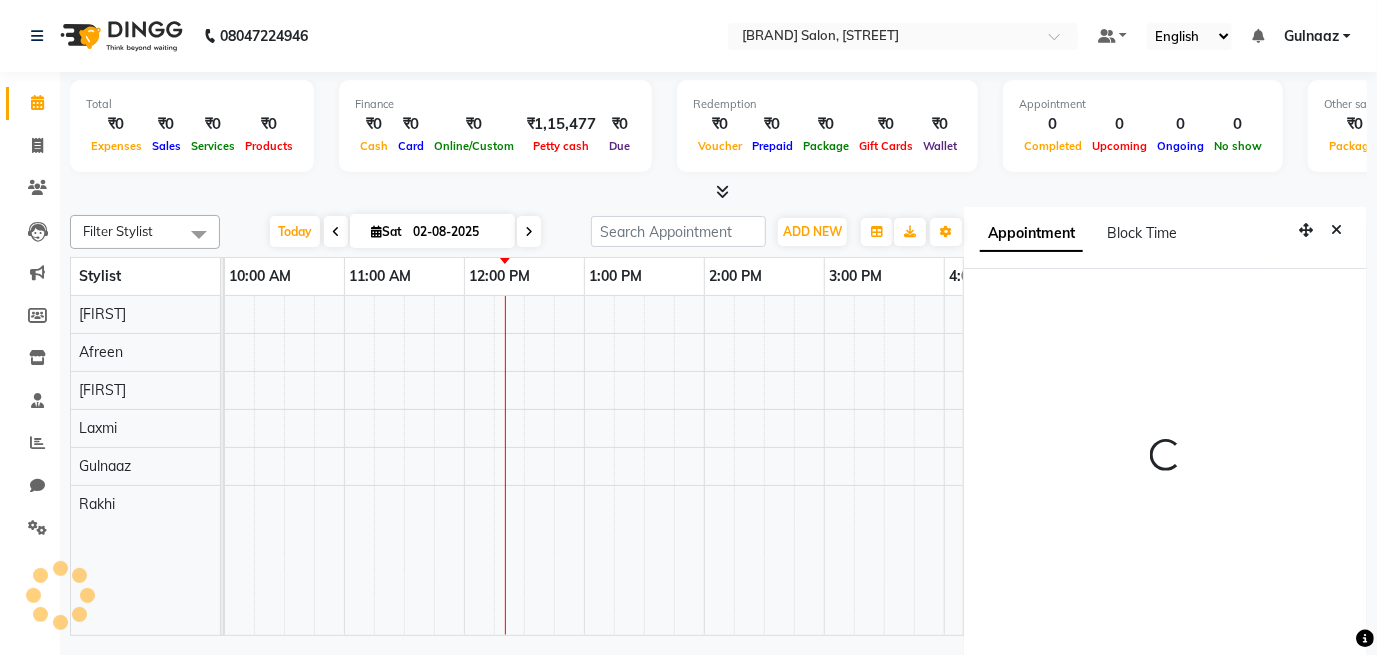 scroll, scrollTop: 9, scrollLeft: 0, axis: vertical 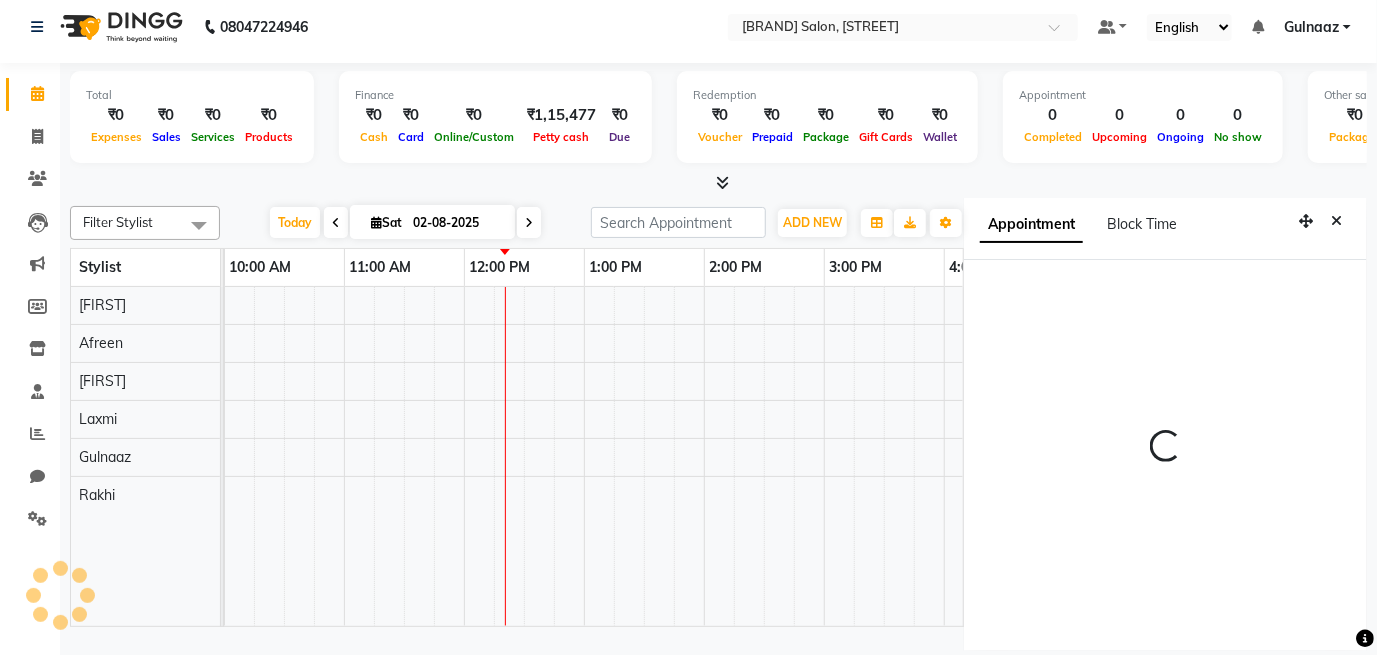 select on "1035" 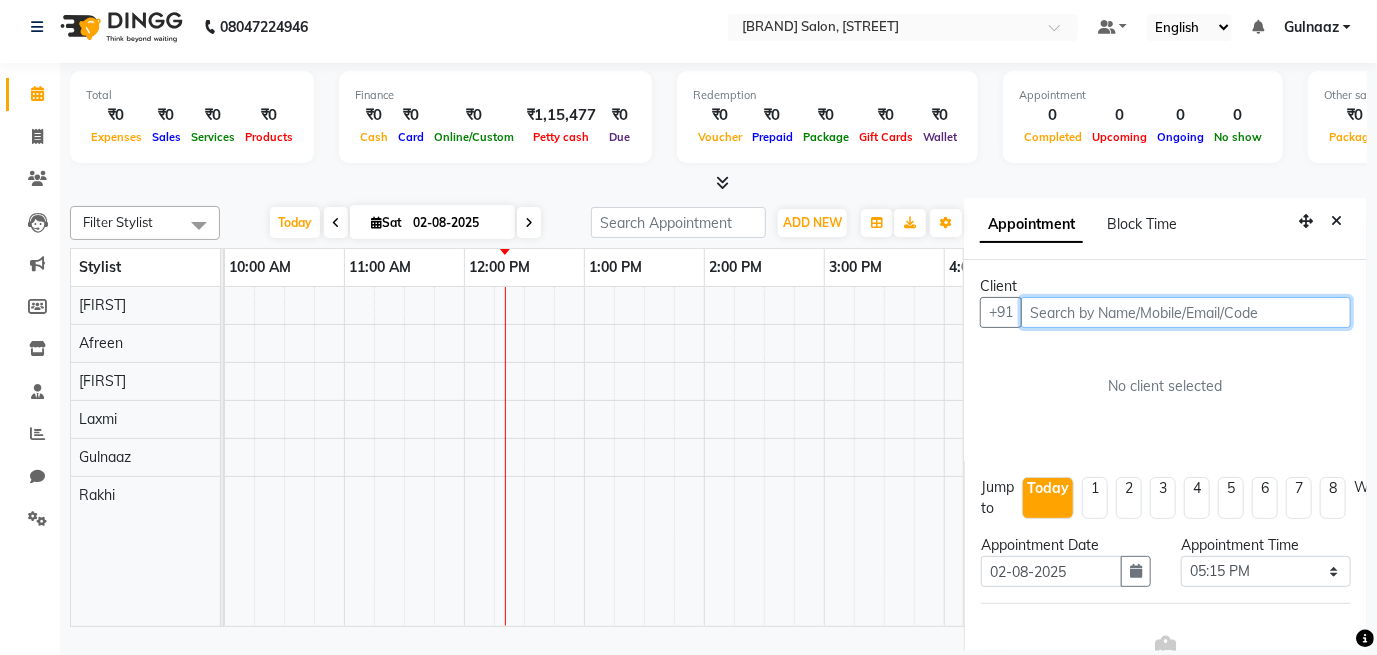 click at bounding box center (1186, 312) 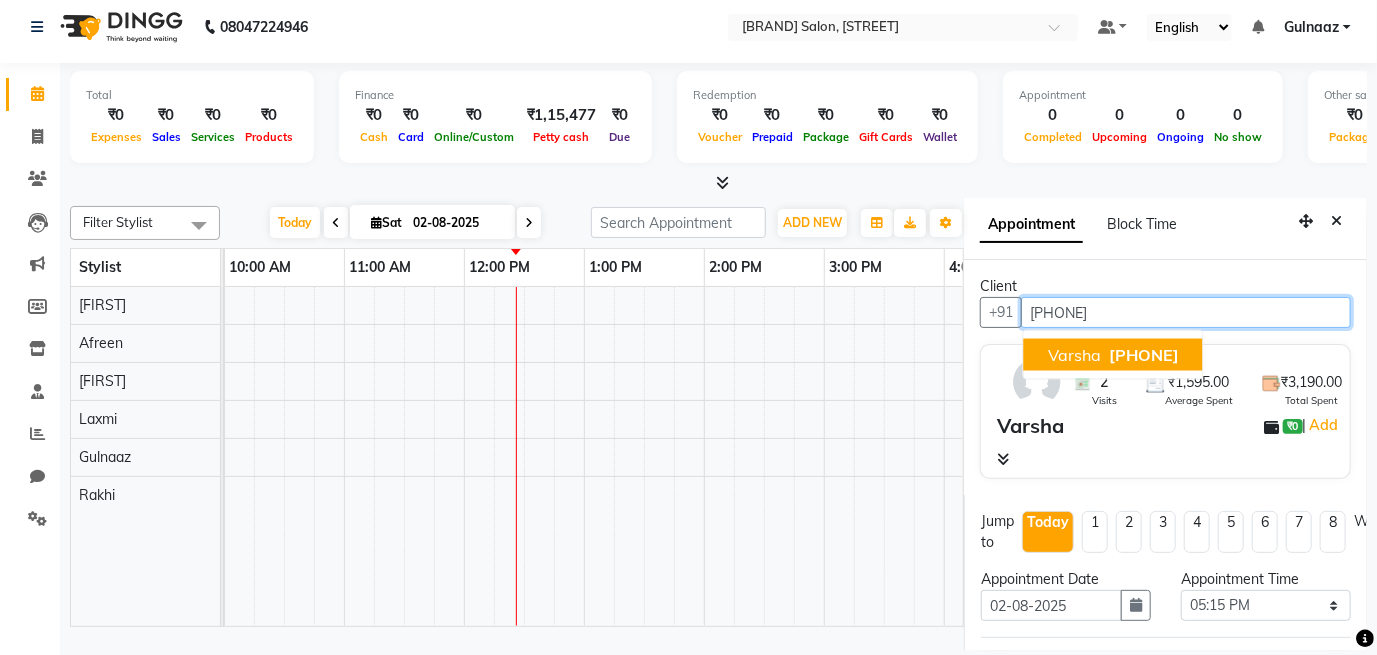click on "[PHONE]" at bounding box center (1144, 355) 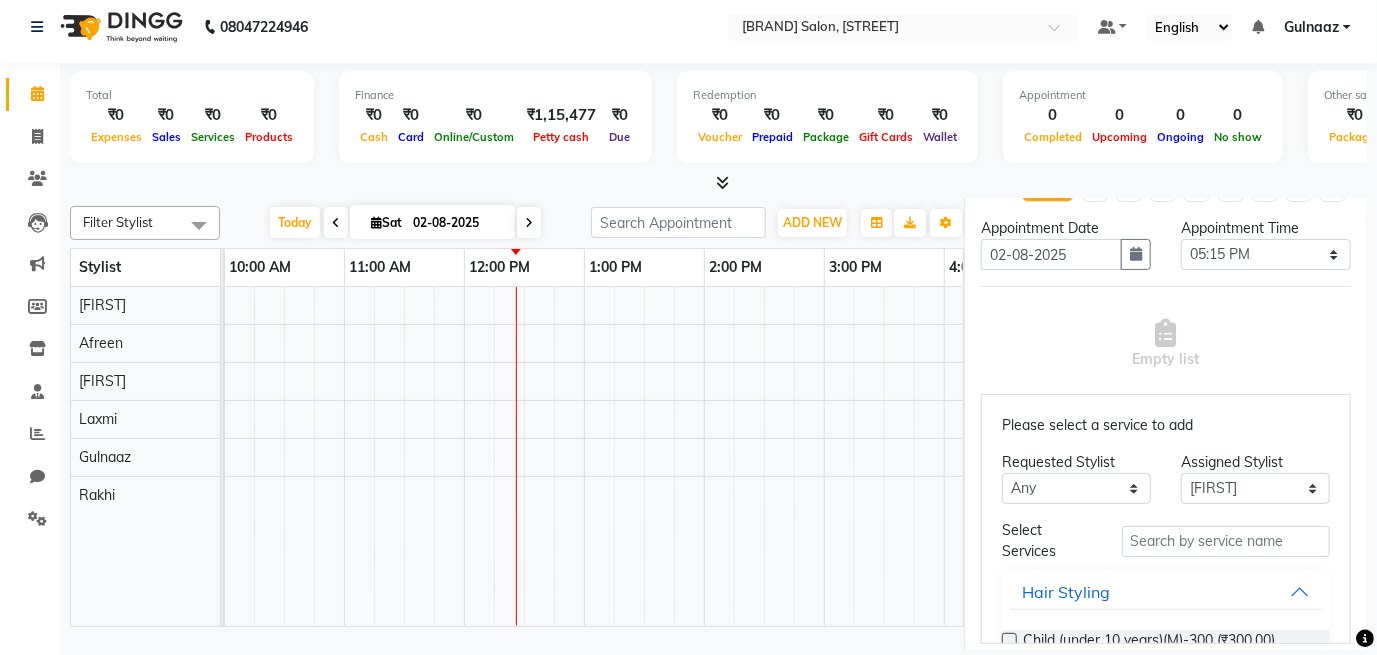 scroll, scrollTop: 385, scrollLeft: 0, axis: vertical 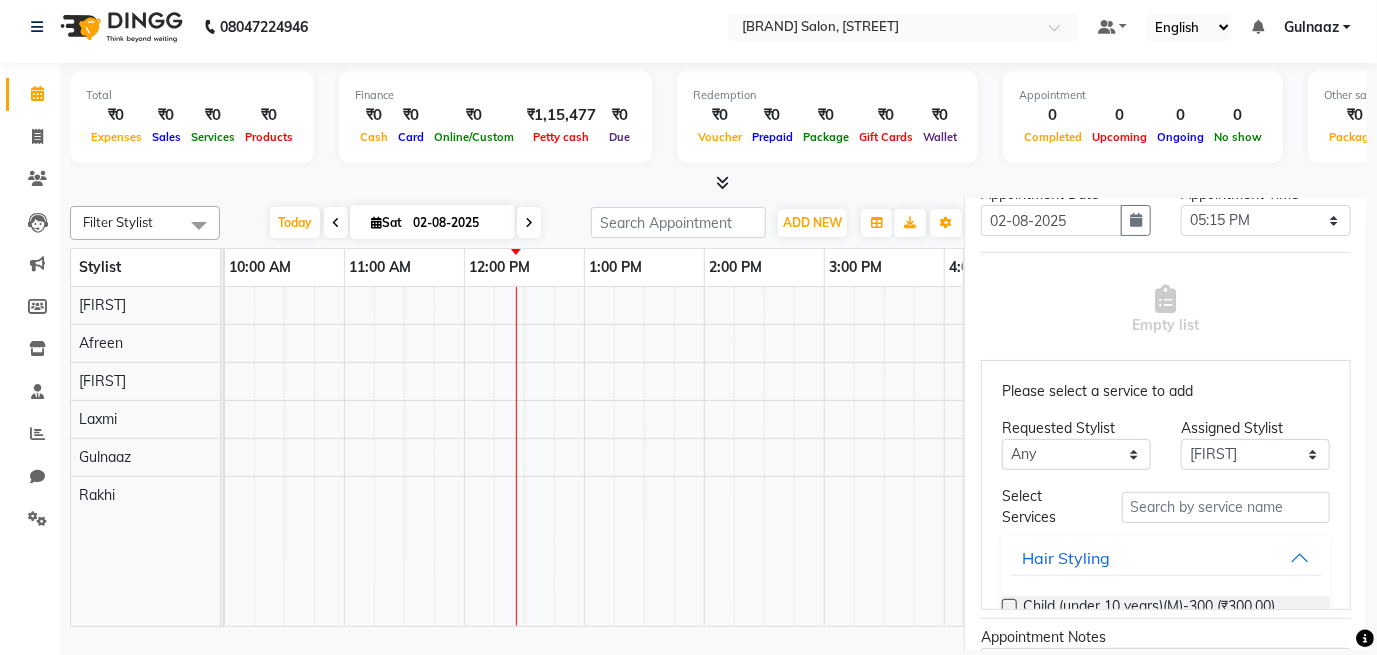 type on "[PHONE]" 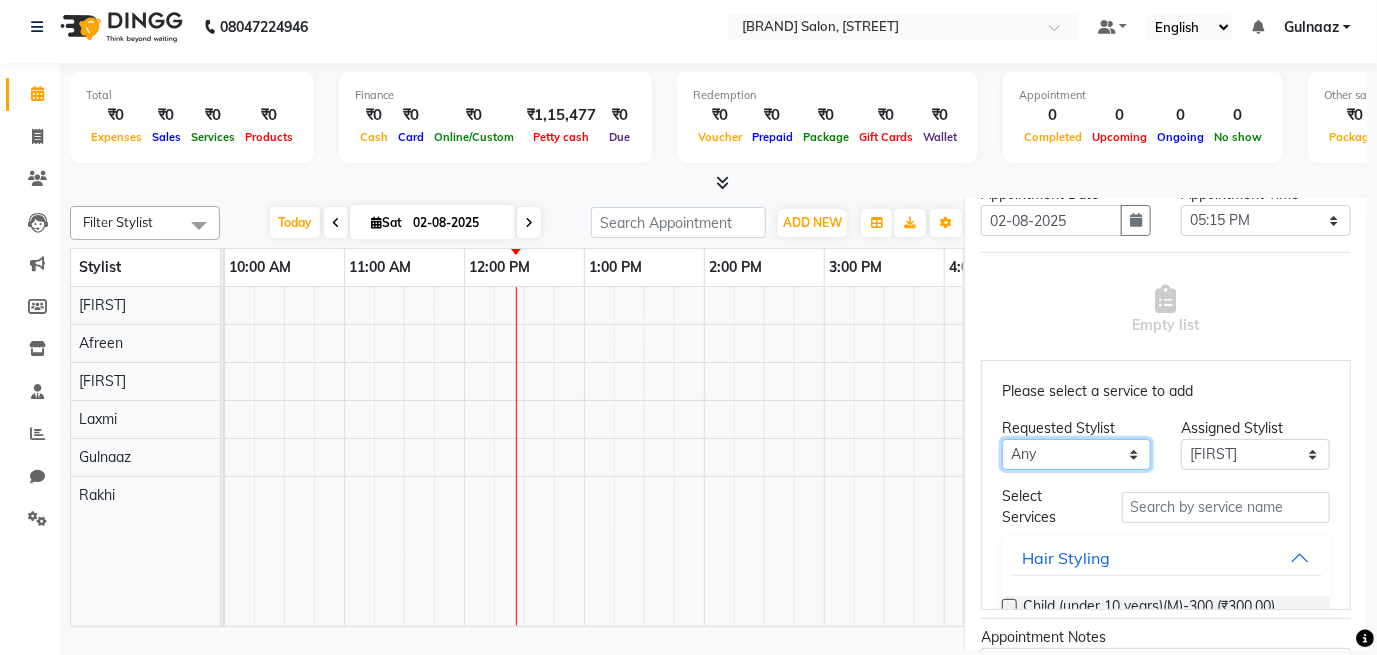 click on "Any [FIRST] [LAST] [LAST] [LAST] [LAST] [LAST] [LAST]" at bounding box center (1076, 454) 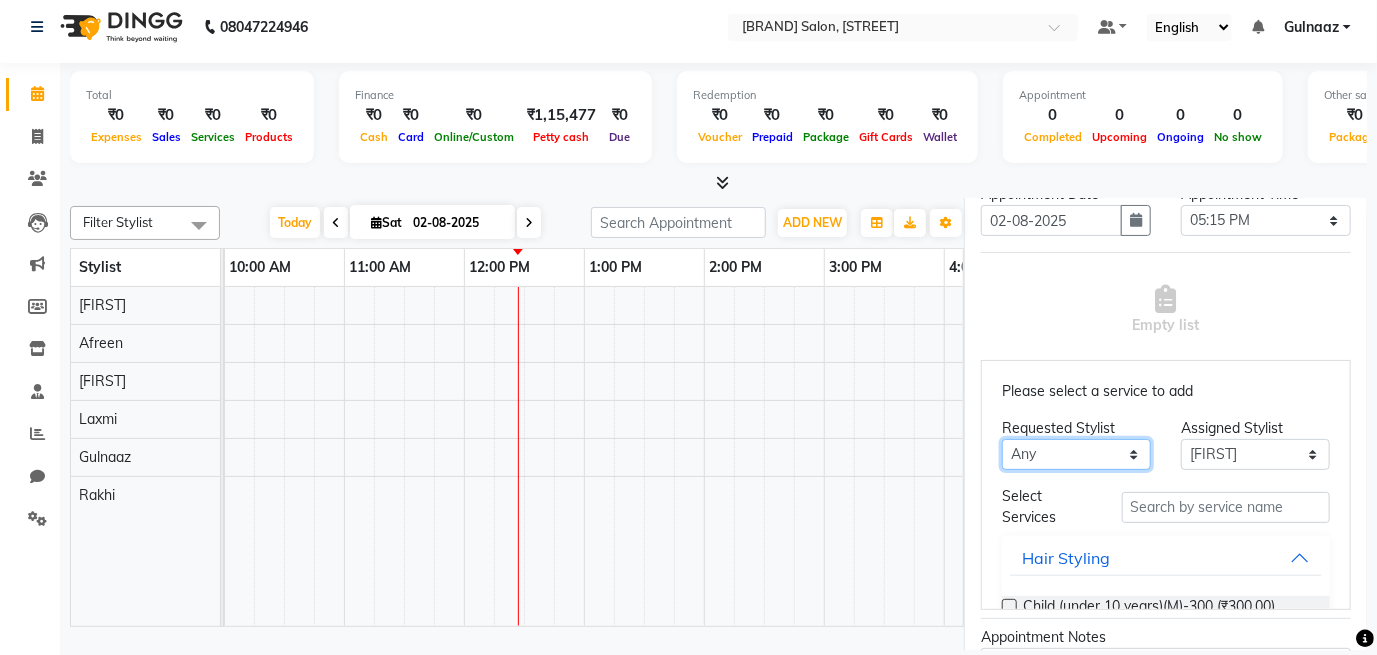 select on "79313" 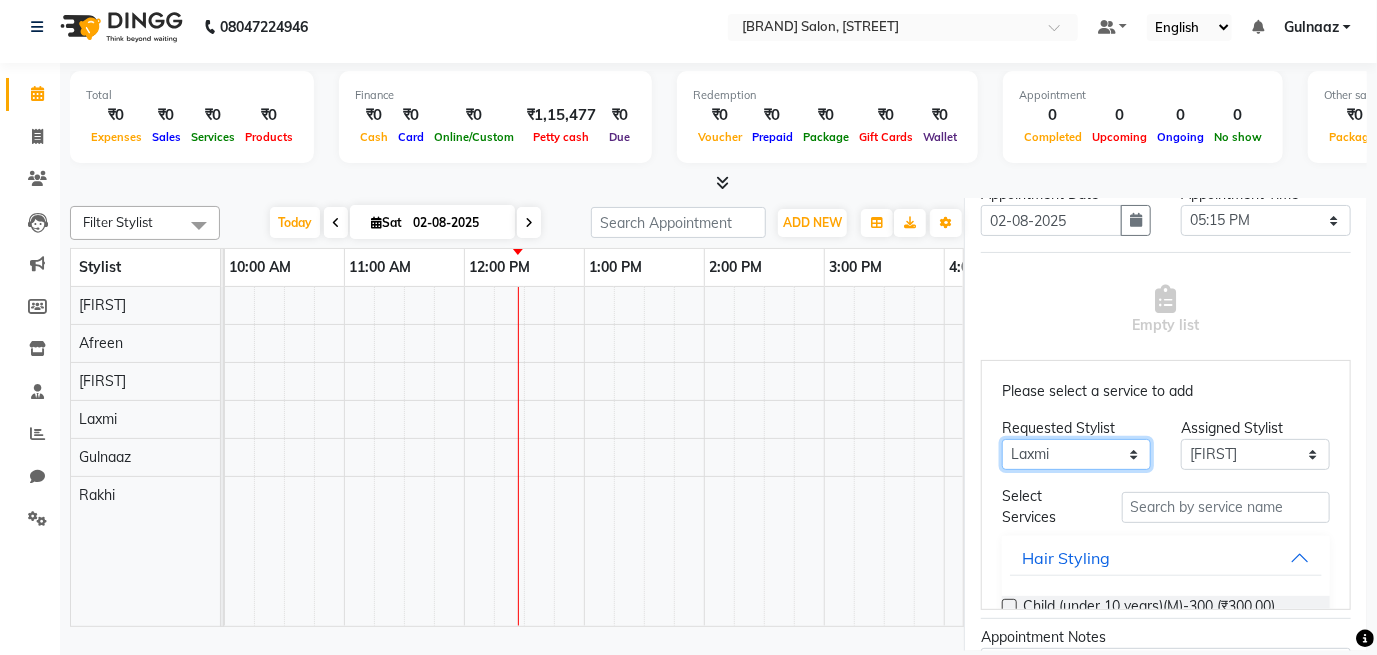 click on "Any [FIRST] [LAST] [LAST] [LAST] [LAST] [LAST] [LAST]" at bounding box center [1076, 454] 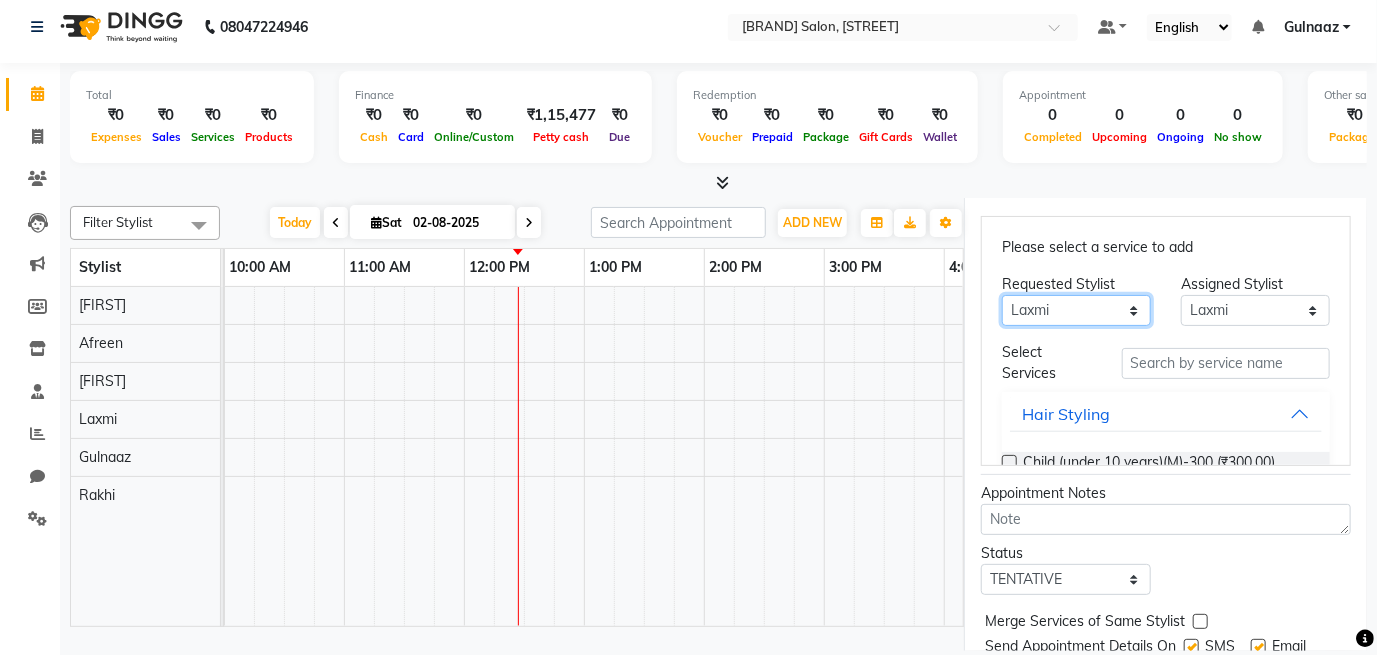 scroll, scrollTop: 598, scrollLeft: 0, axis: vertical 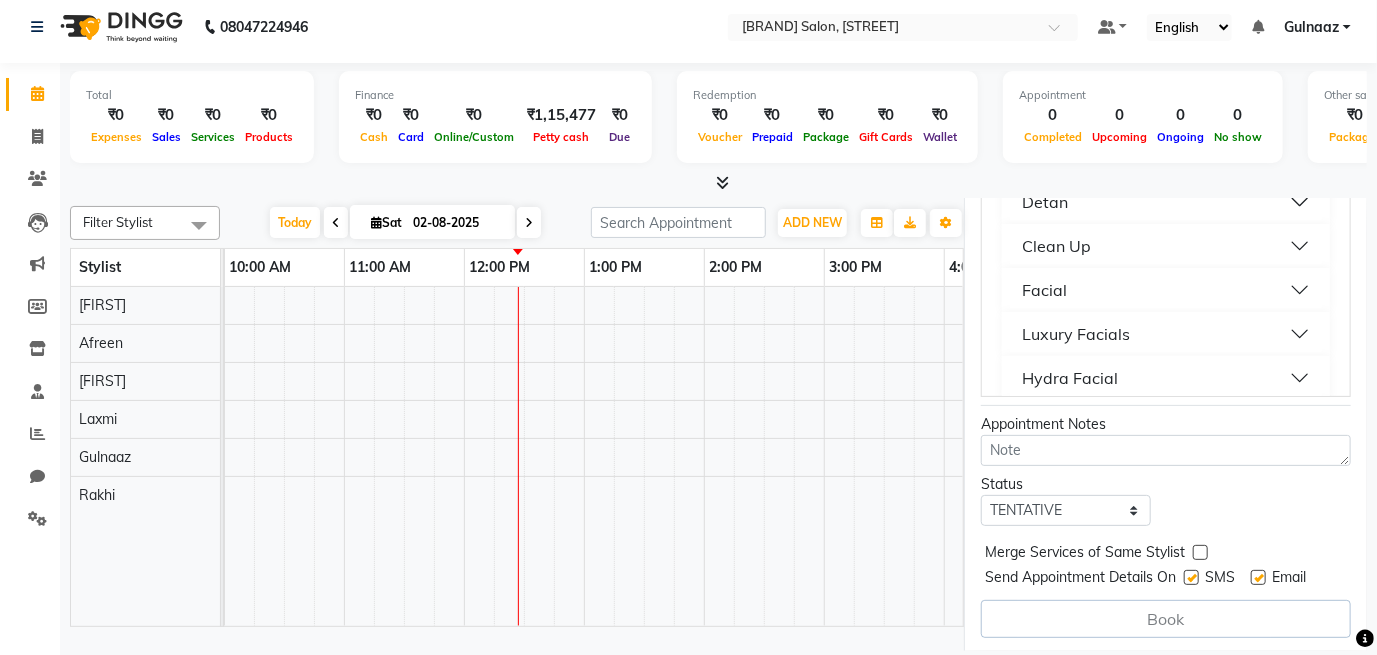 click on "Facial" at bounding box center [1166, 290] 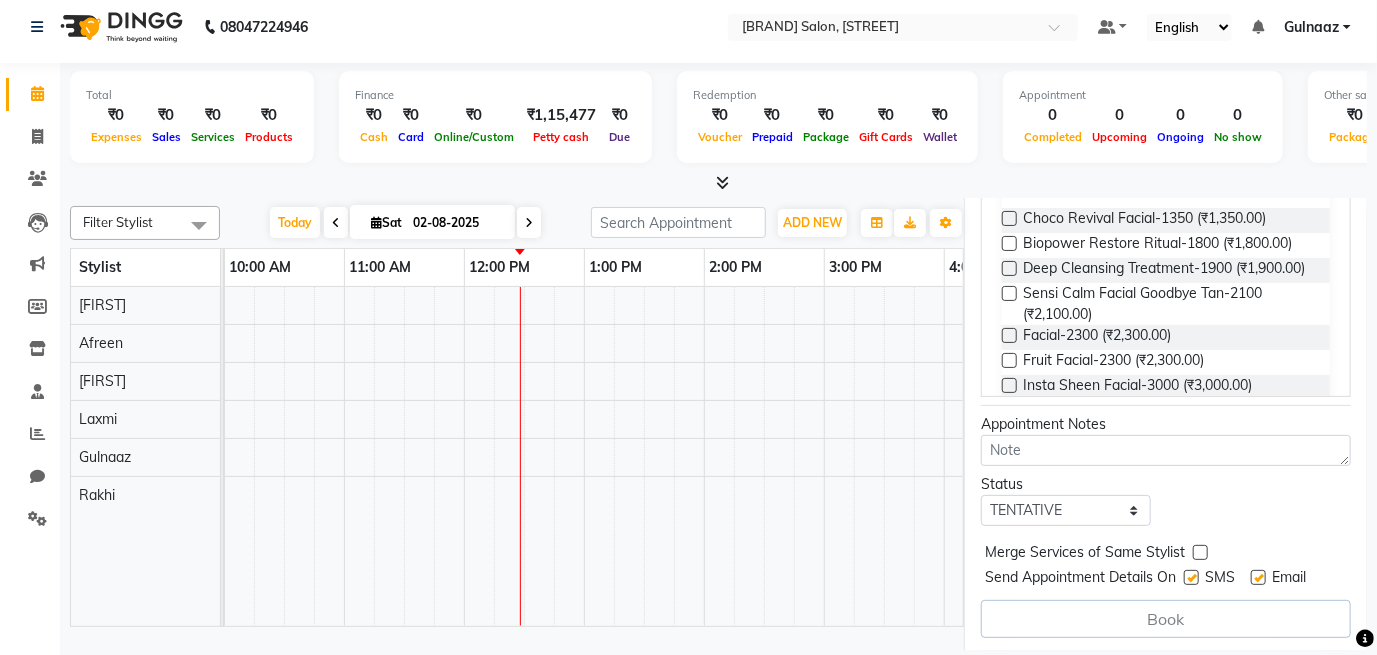 scroll, scrollTop: 1200, scrollLeft: 0, axis: vertical 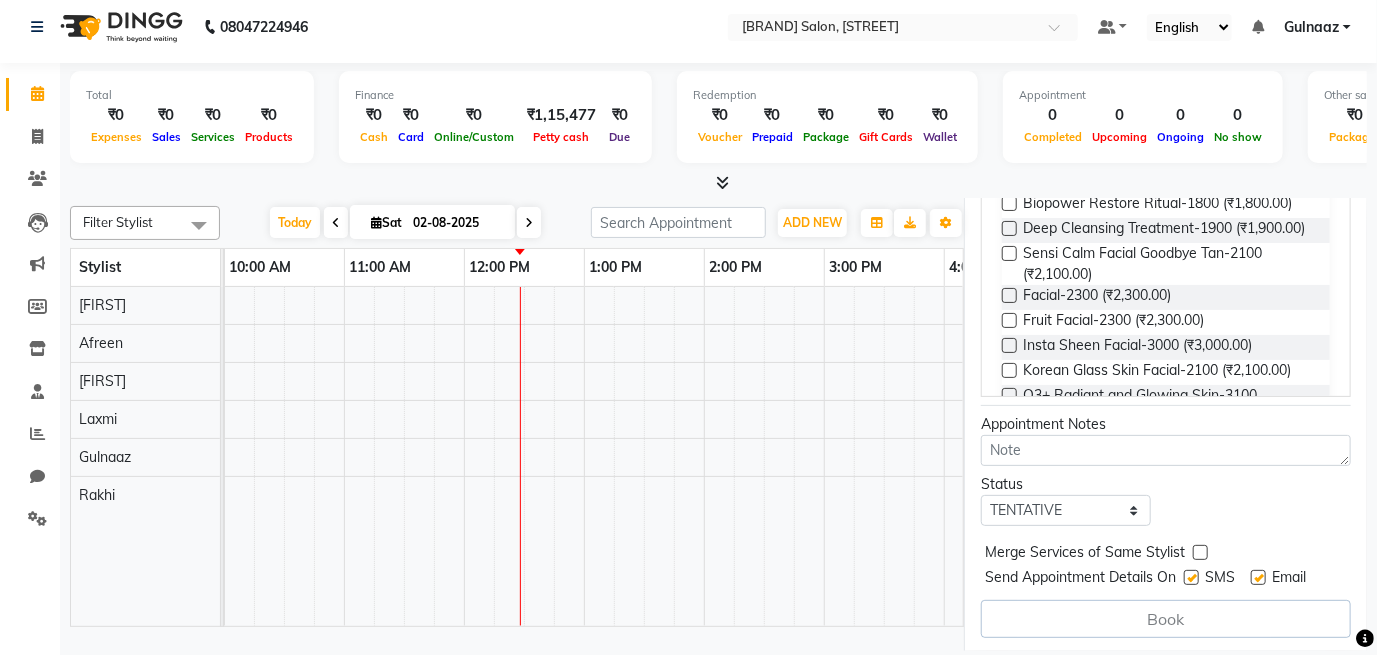 click at bounding box center (1009, 295) 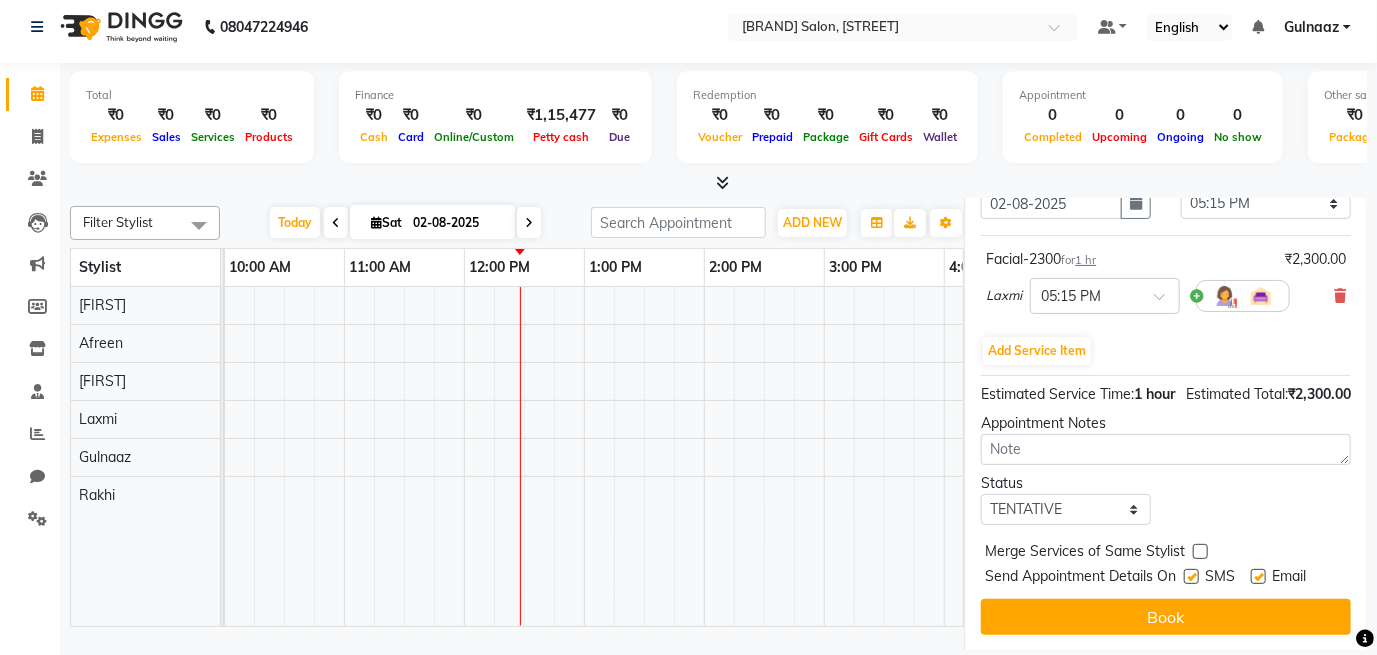 scroll, scrollTop: 436, scrollLeft: 0, axis: vertical 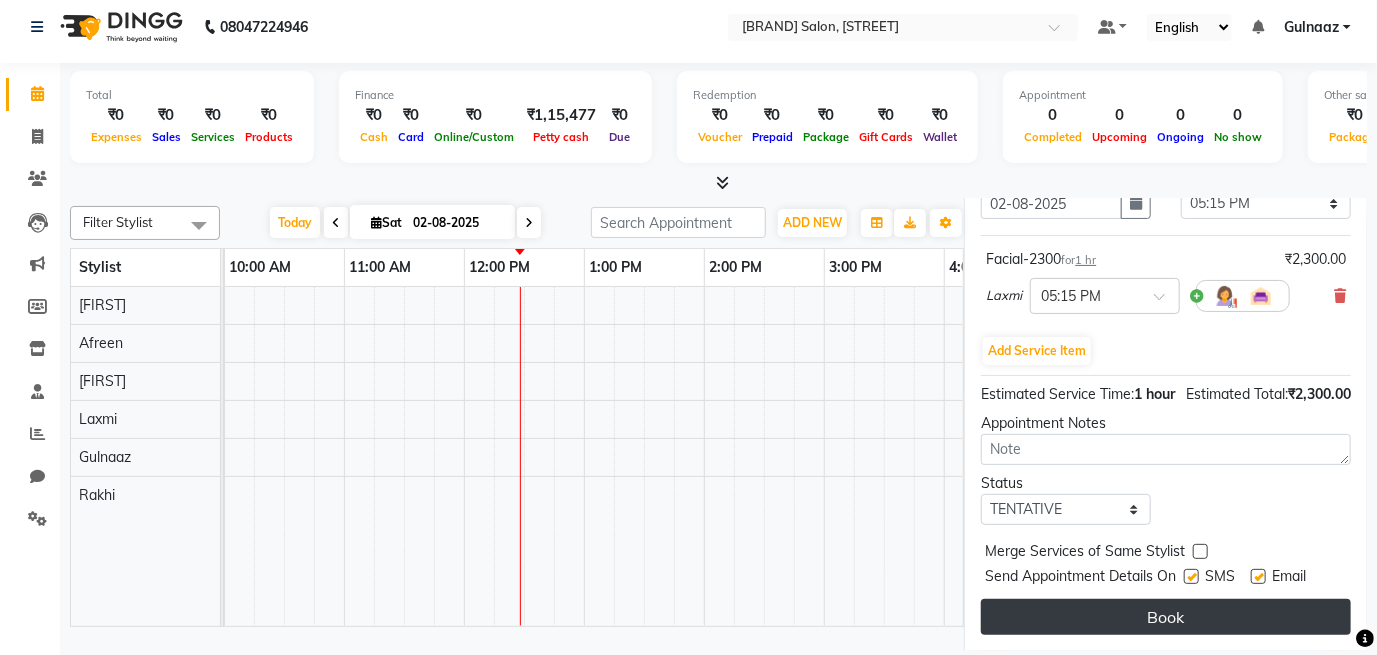 click on "Book" at bounding box center [1166, 617] 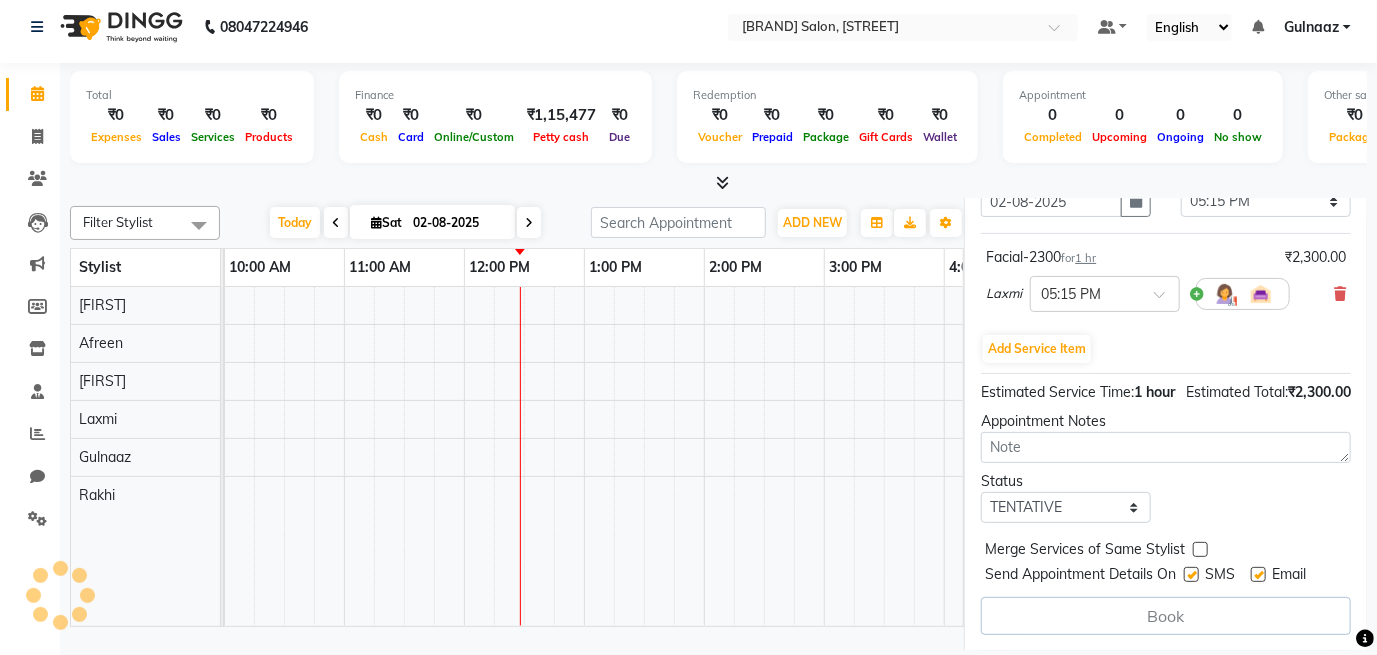 select on "79313" 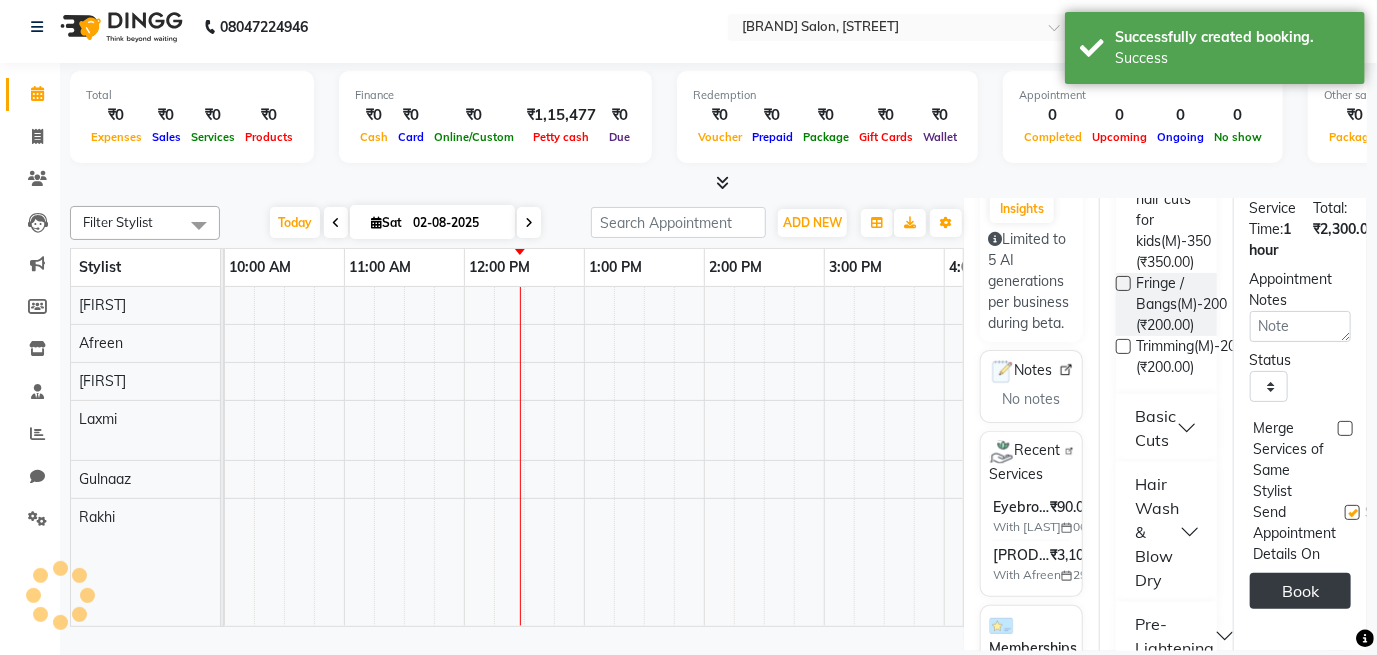 scroll, scrollTop: 0, scrollLeft: 0, axis: both 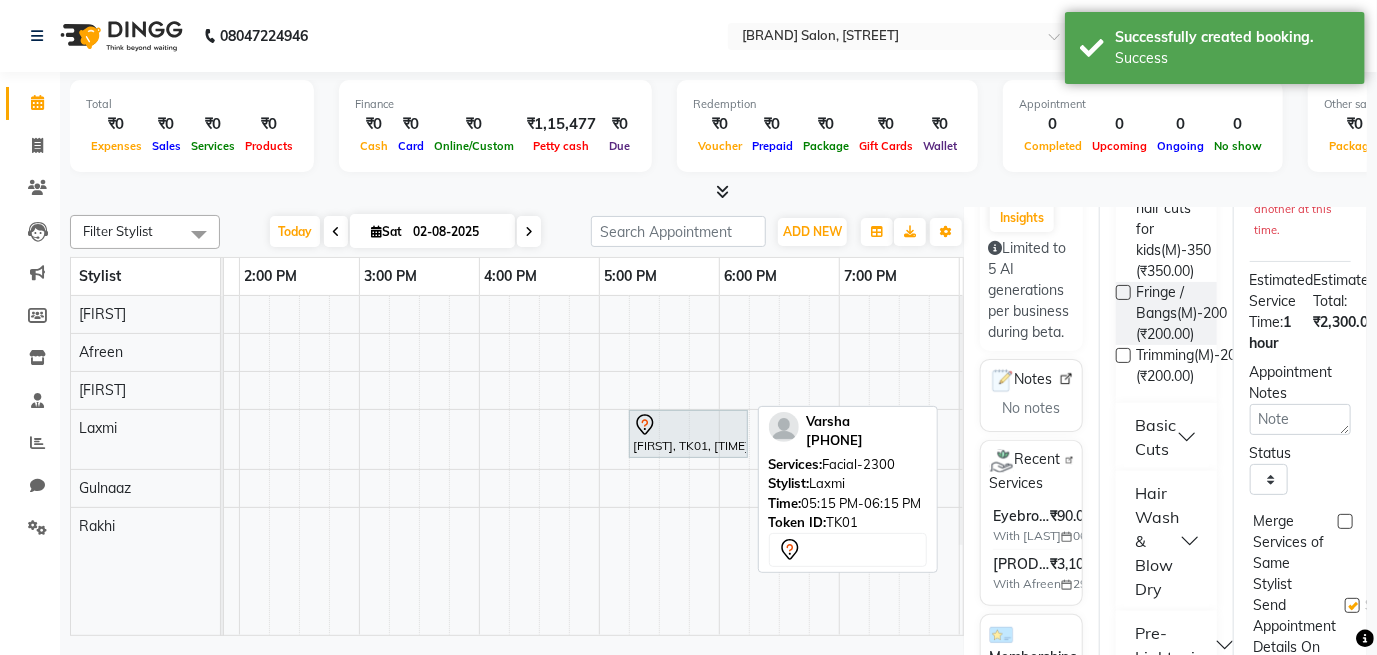 click on "[FIRST], TK01, [TIME]-[TIME], Facial-2300" at bounding box center [688, 434] 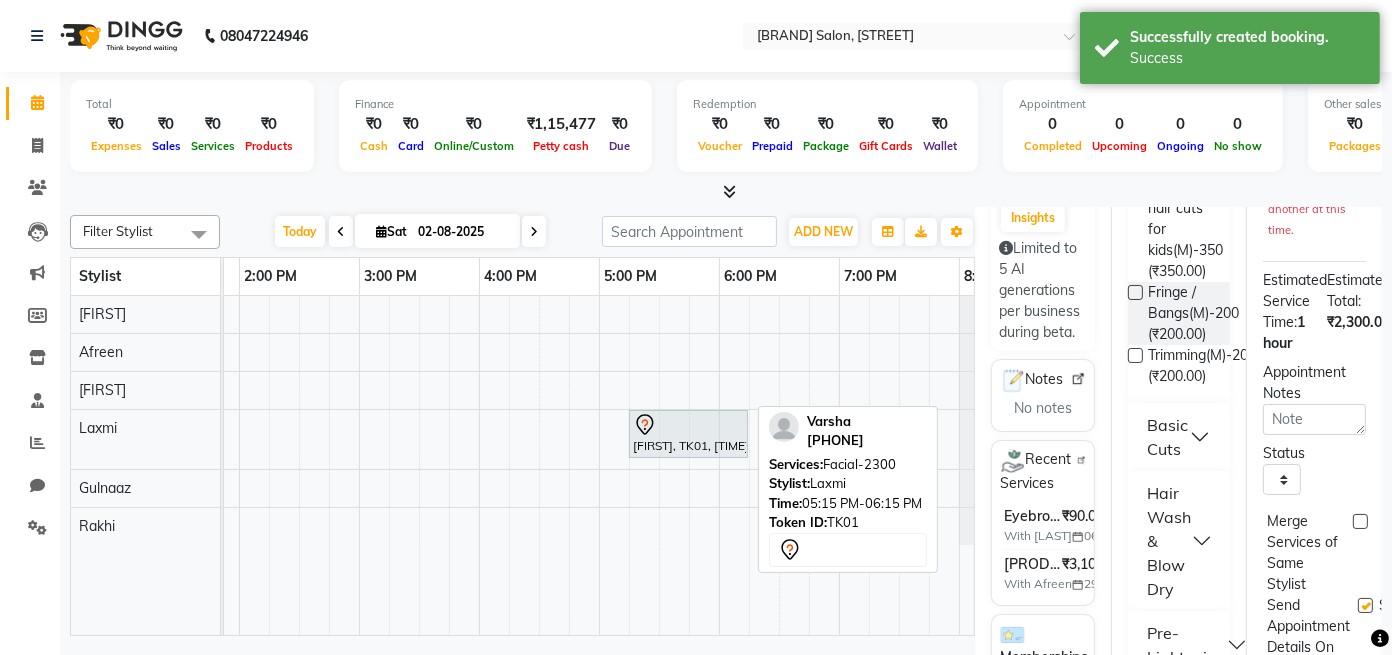 select on "7" 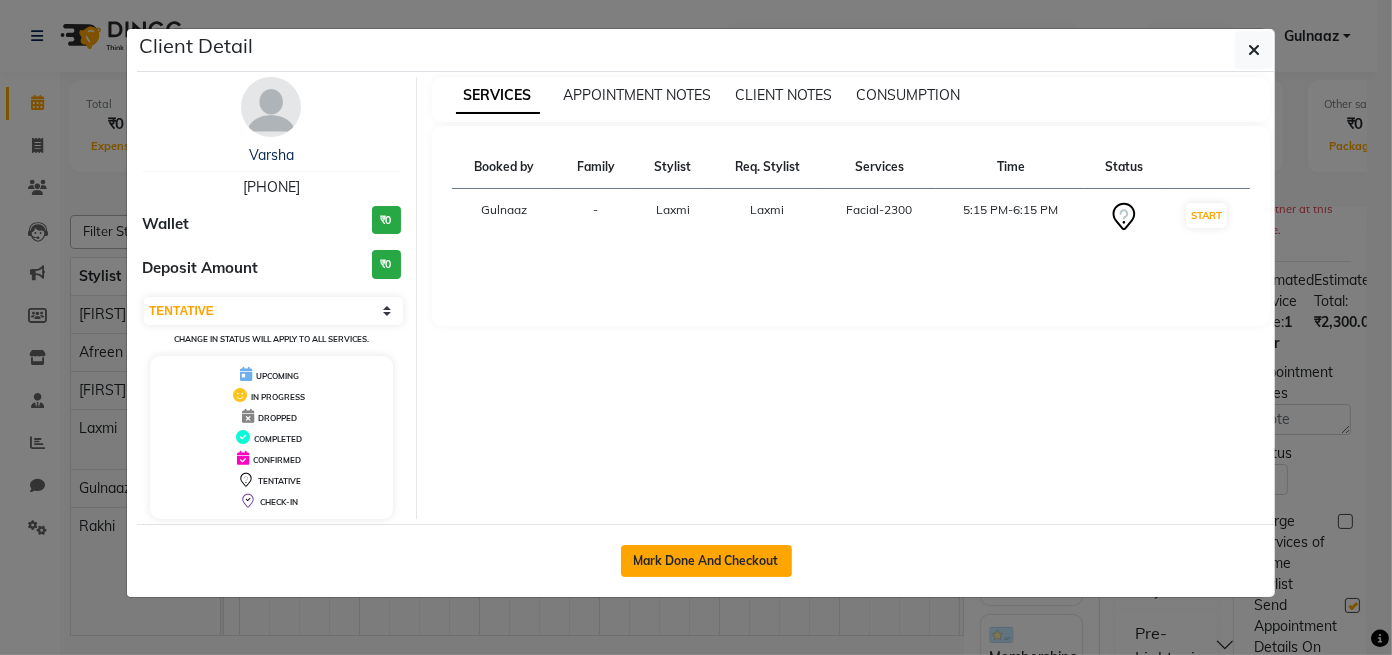 click on "Mark Done And Checkout" 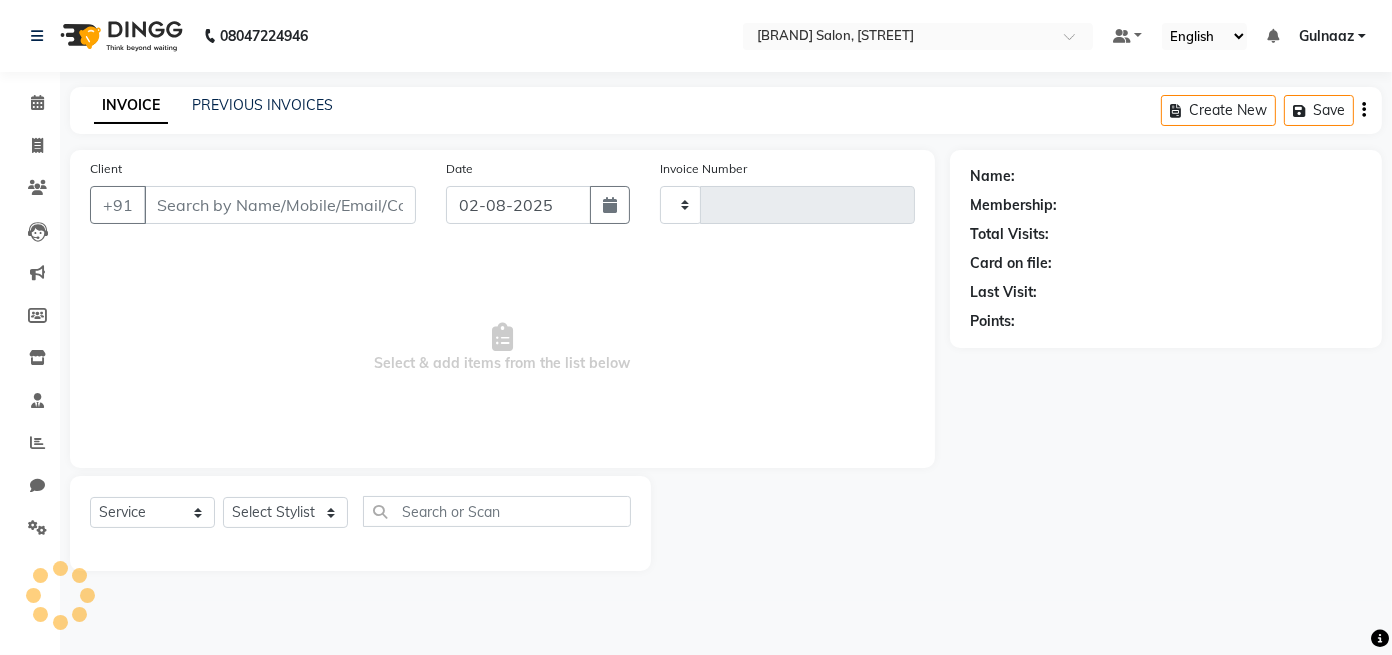type on "0191" 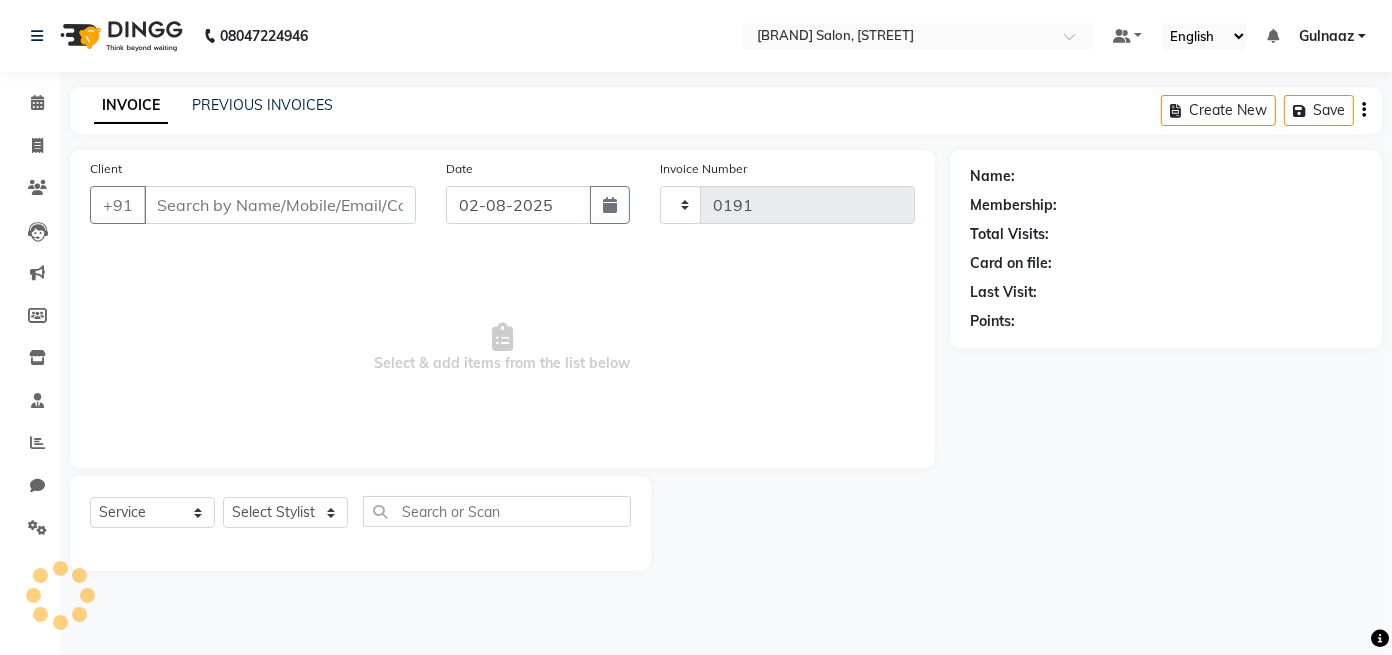 select on "8235" 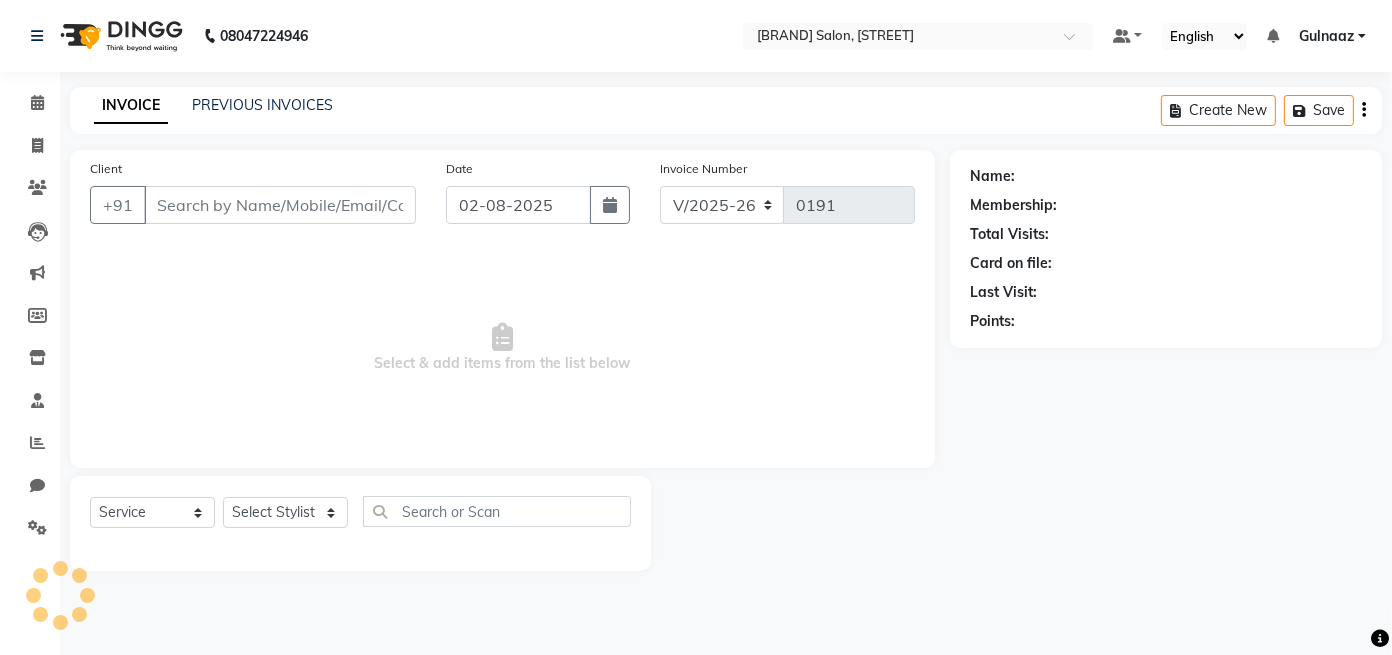type on "[PHONE]" 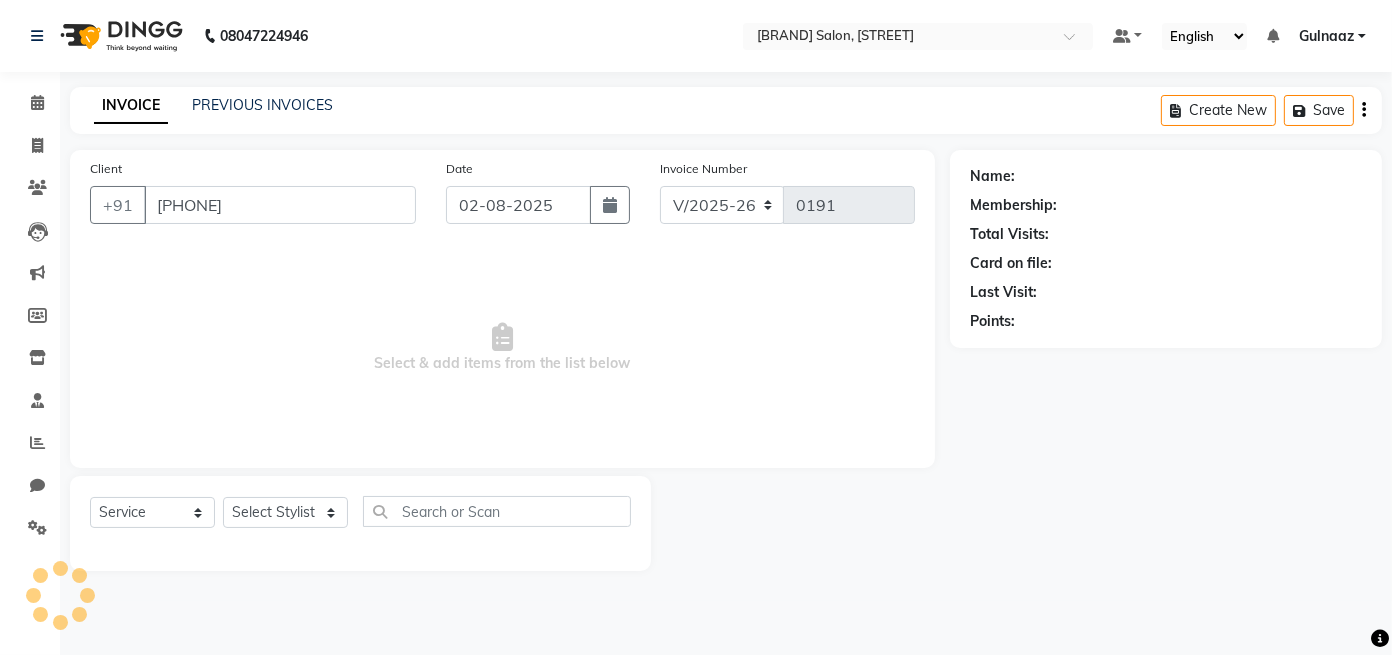 select on "79313" 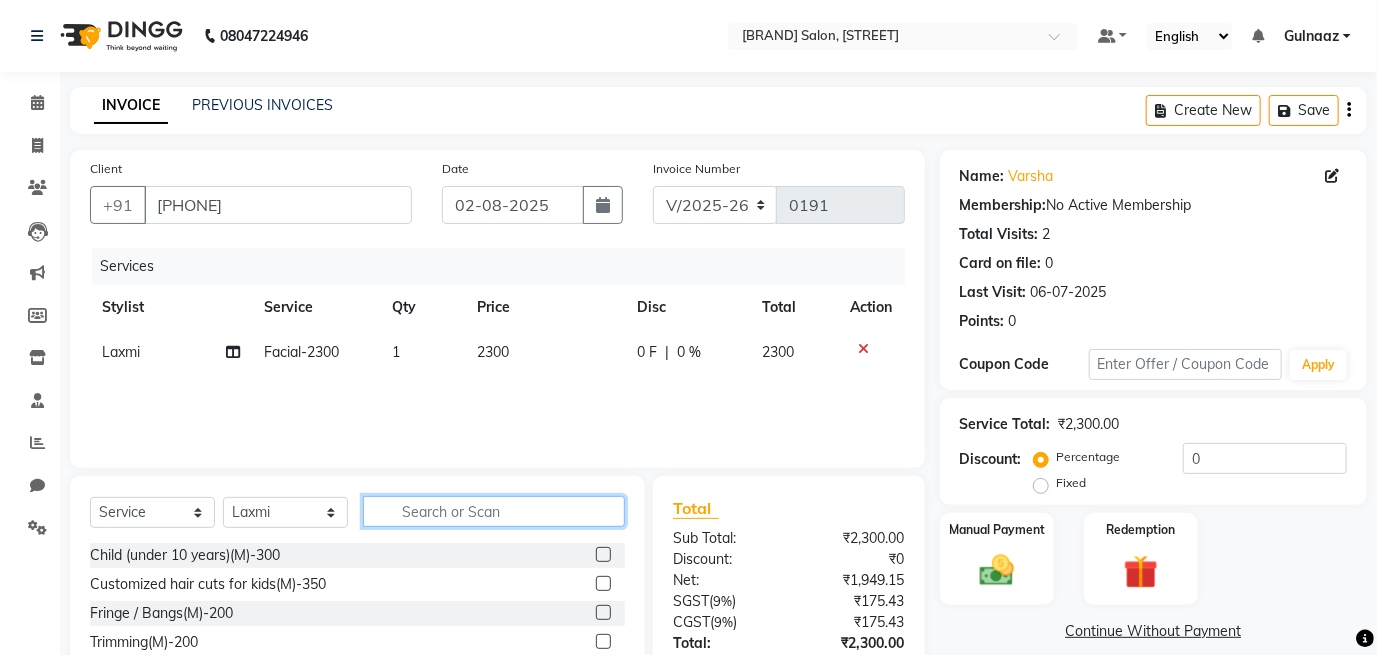 click 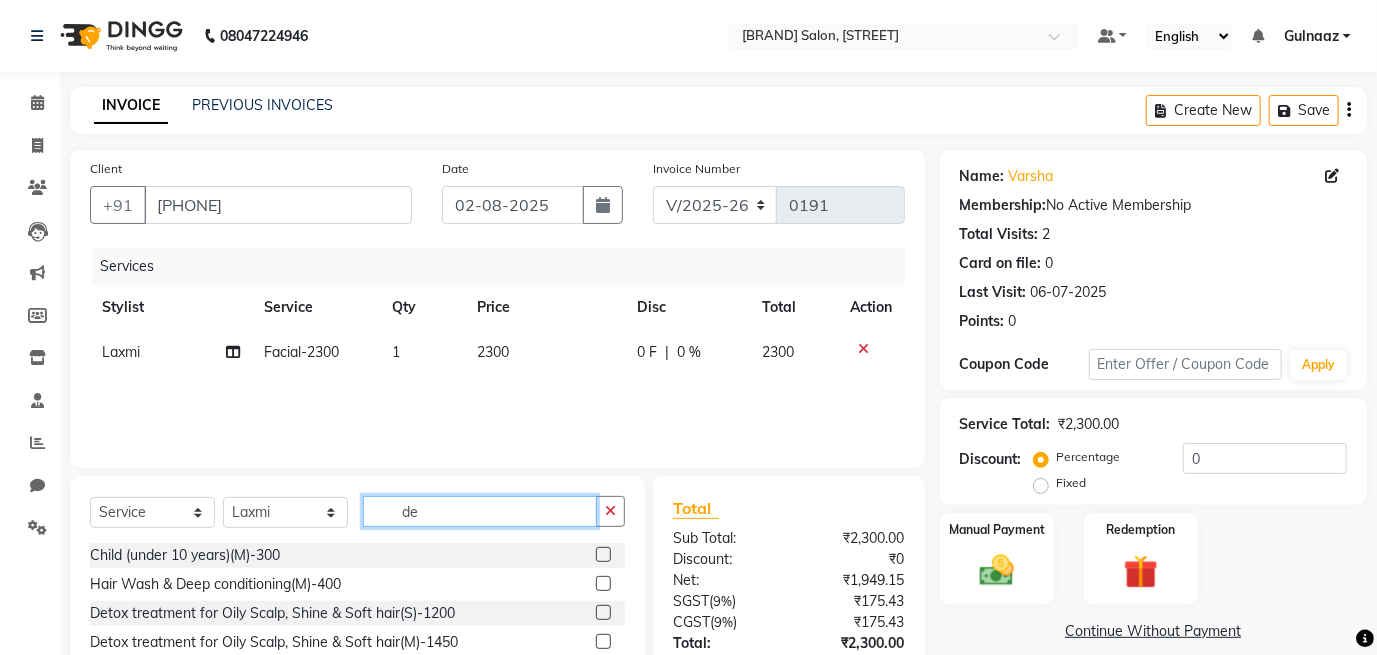 type on "d" 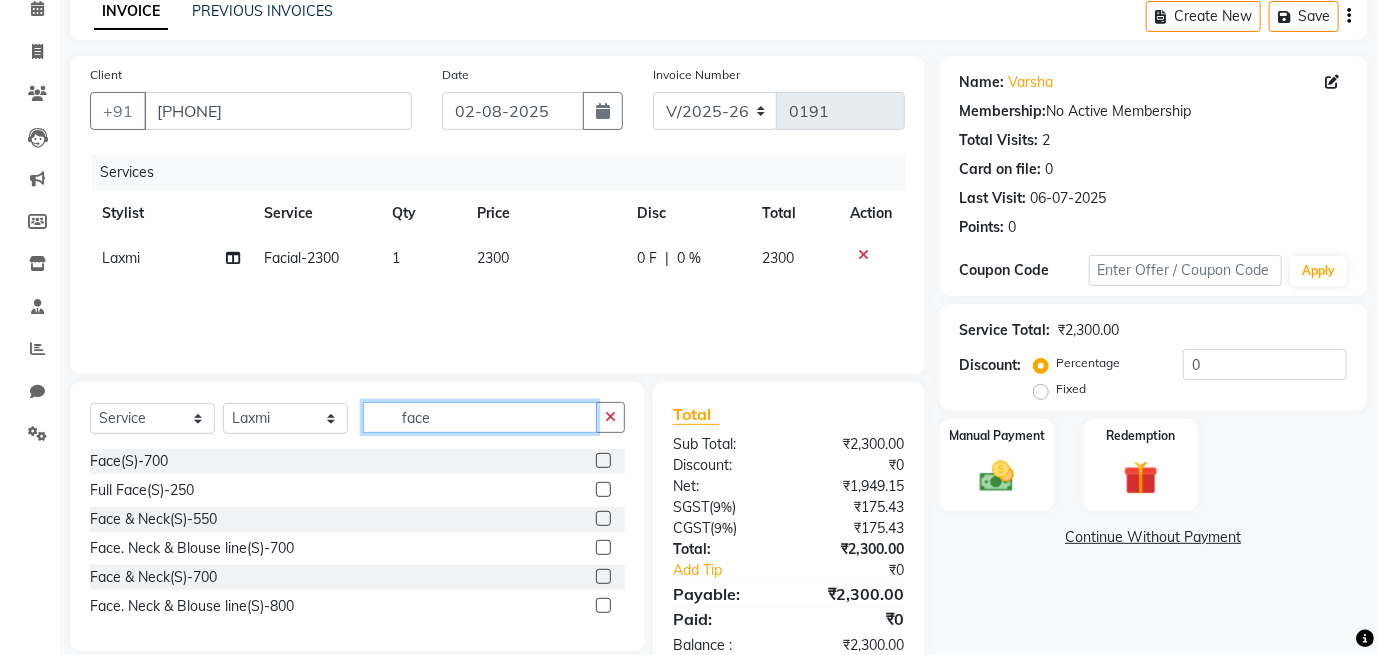 scroll, scrollTop: 102, scrollLeft: 0, axis: vertical 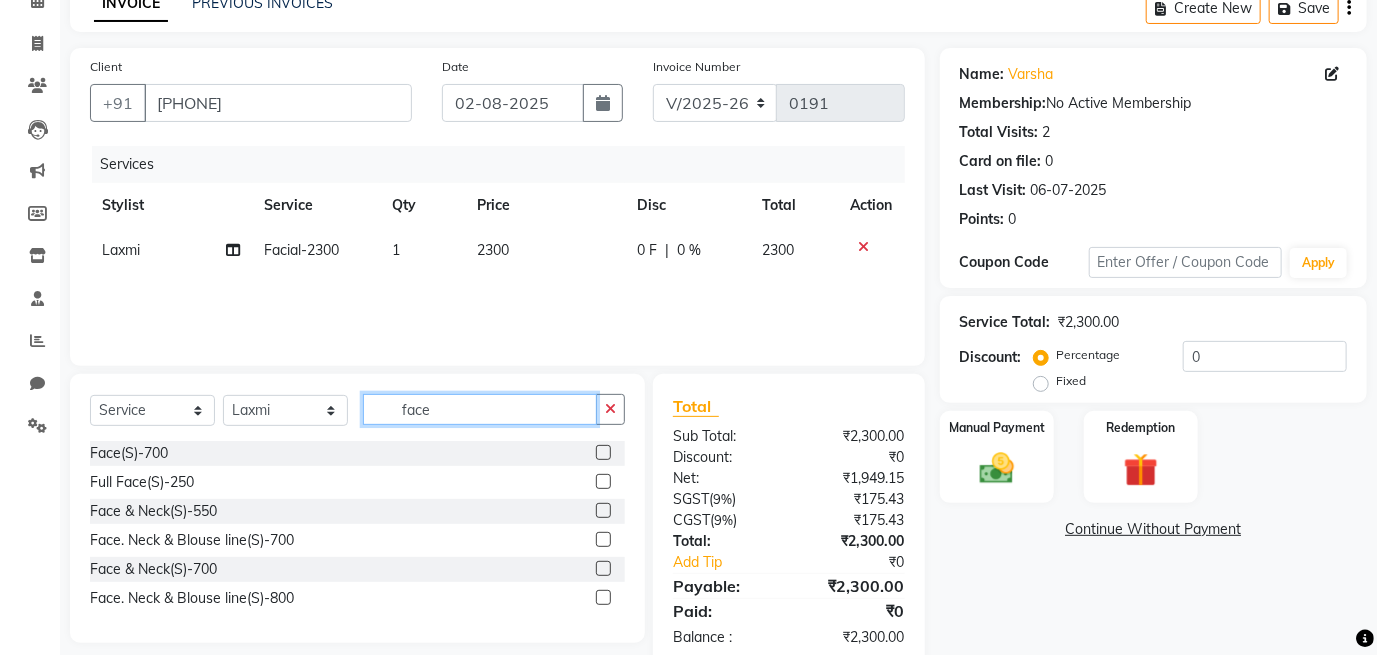 type on "face" 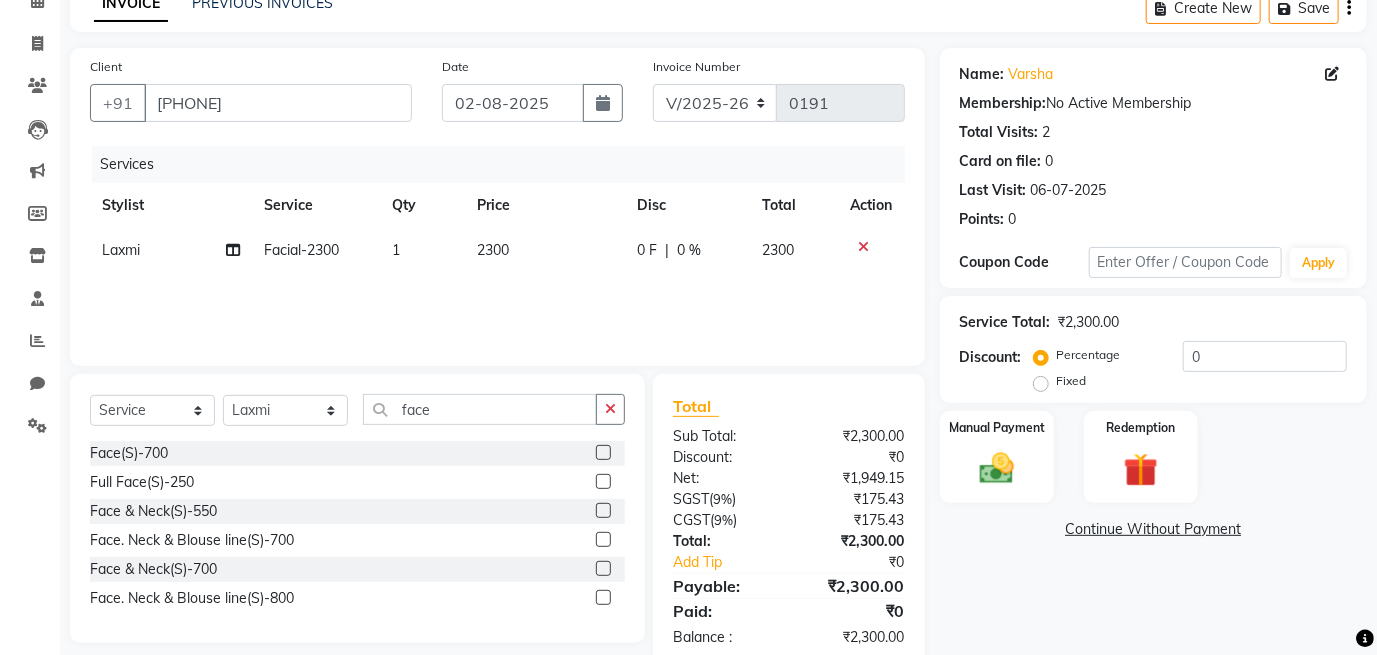 click 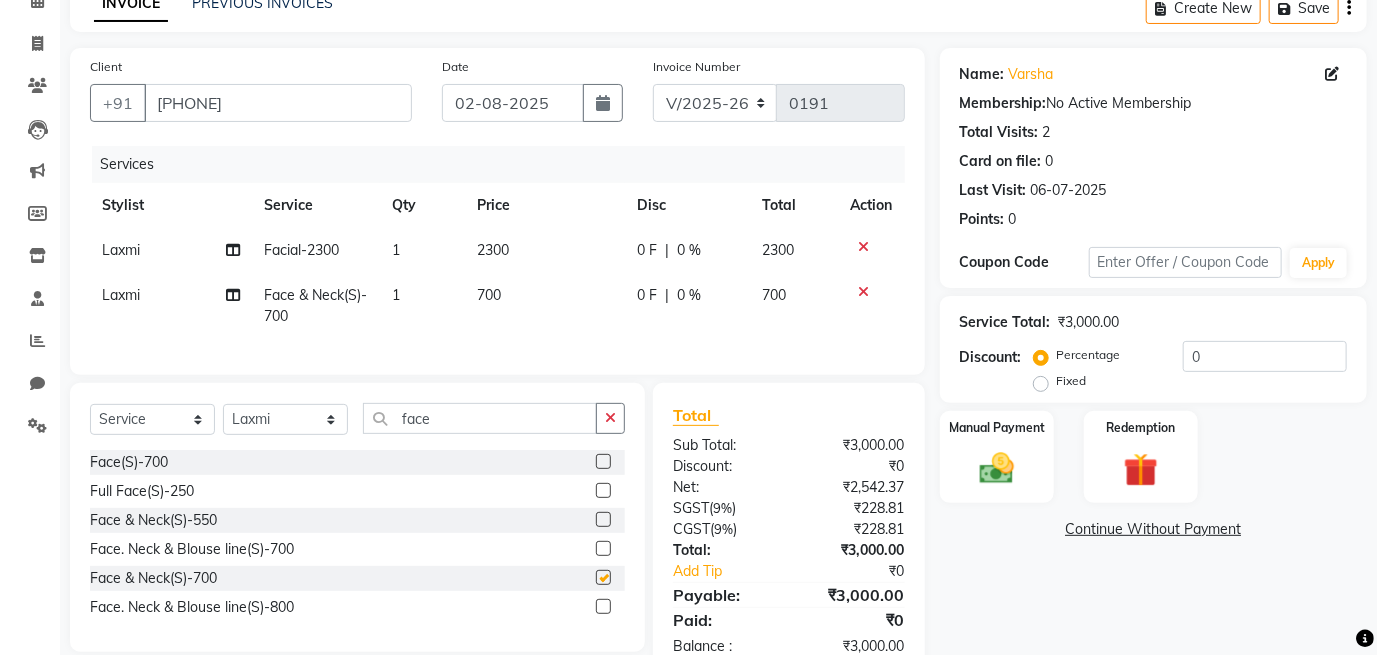 checkbox on "false" 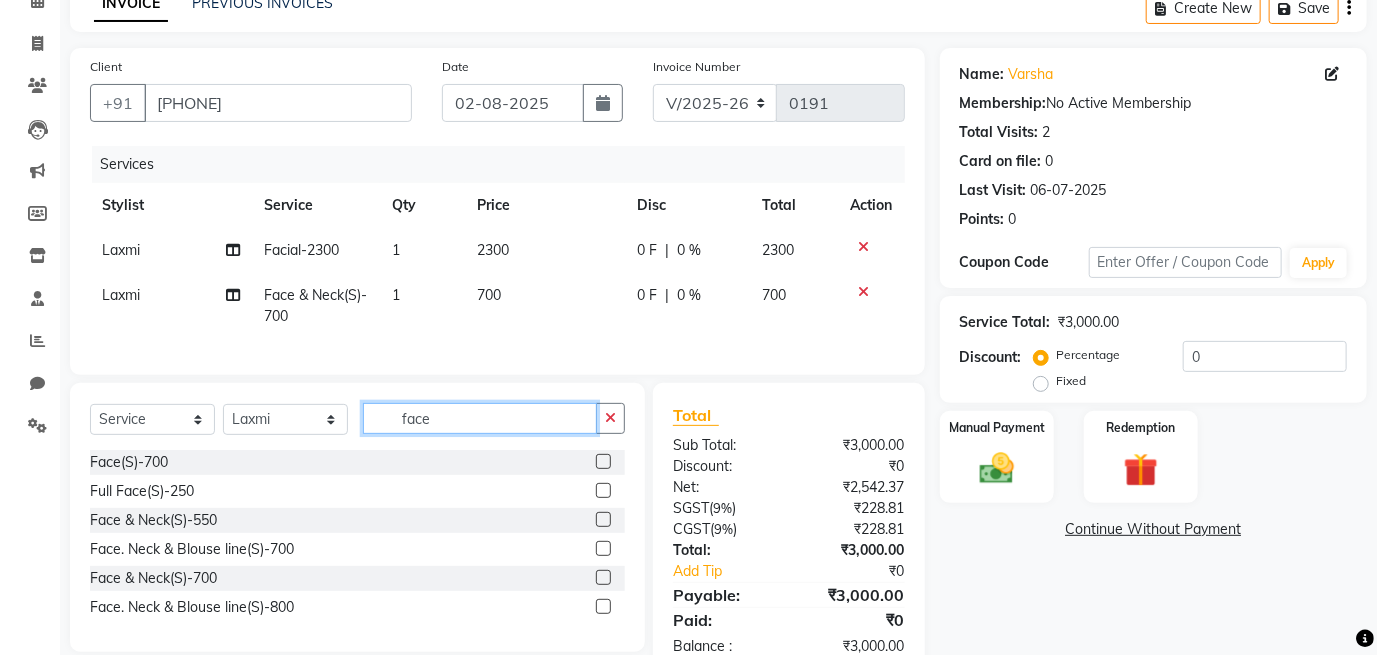 click on "face" 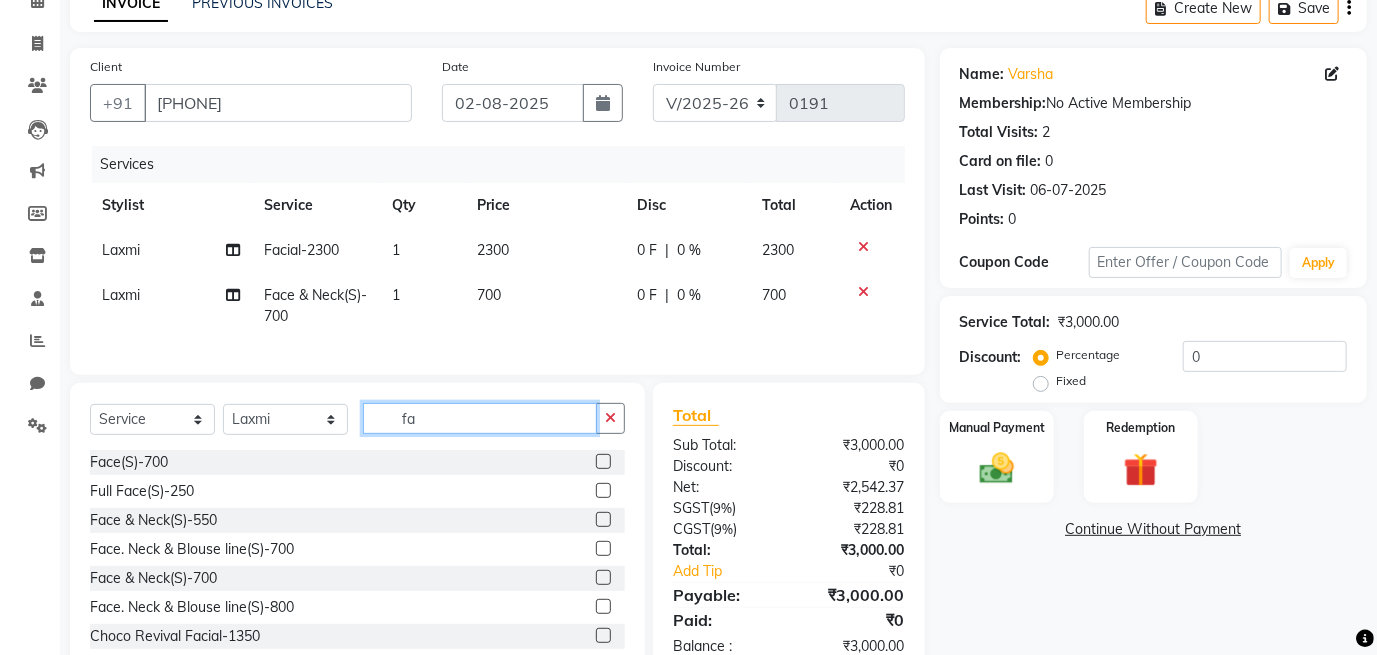 type on "f" 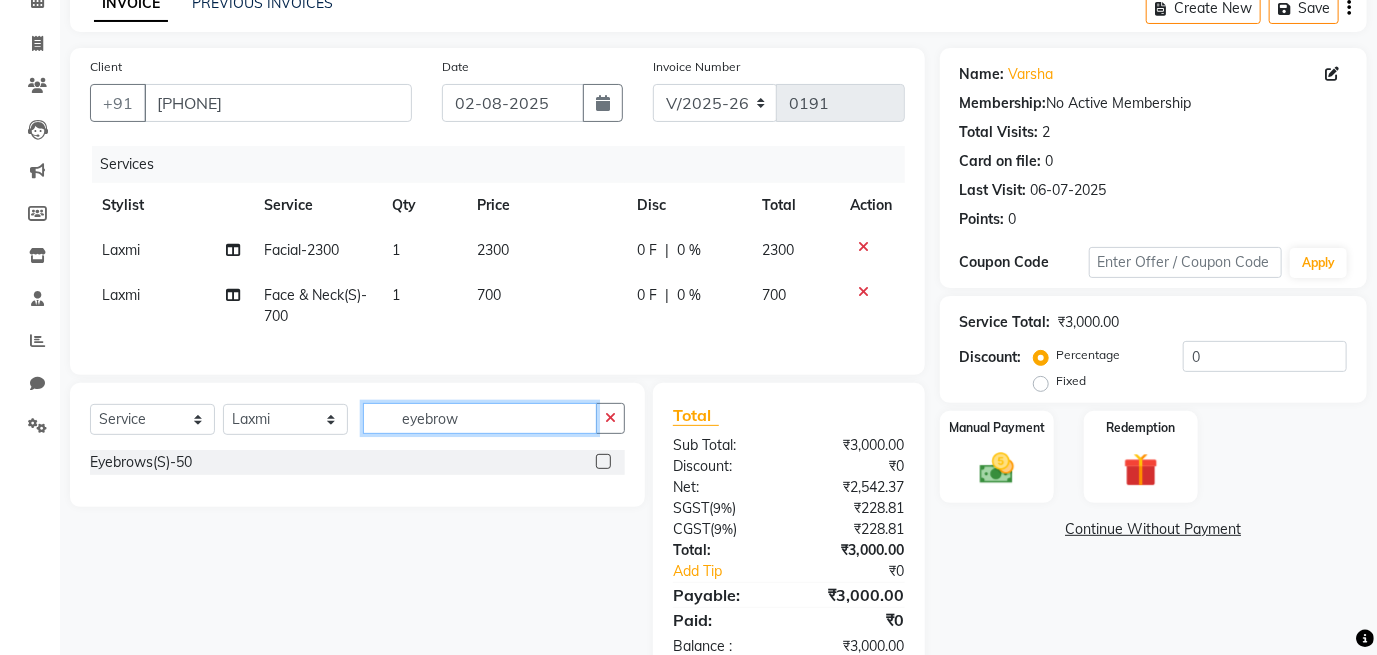 type on "eyebrow" 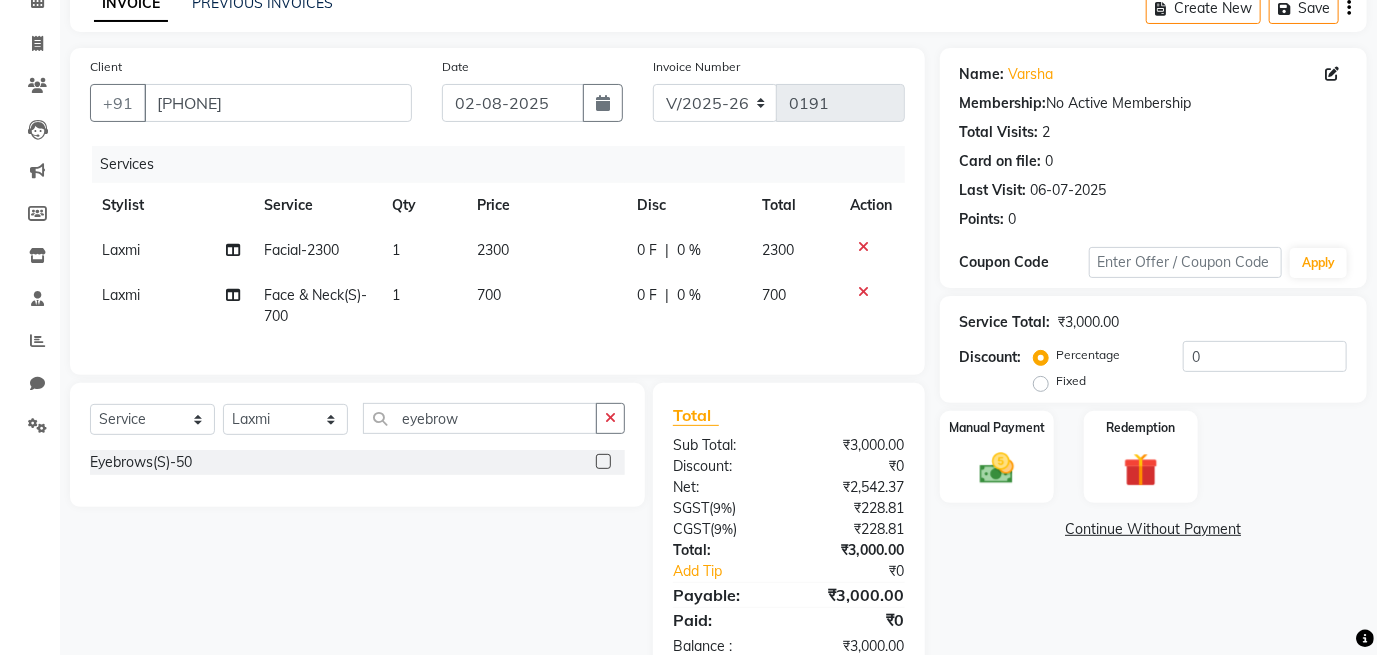 click 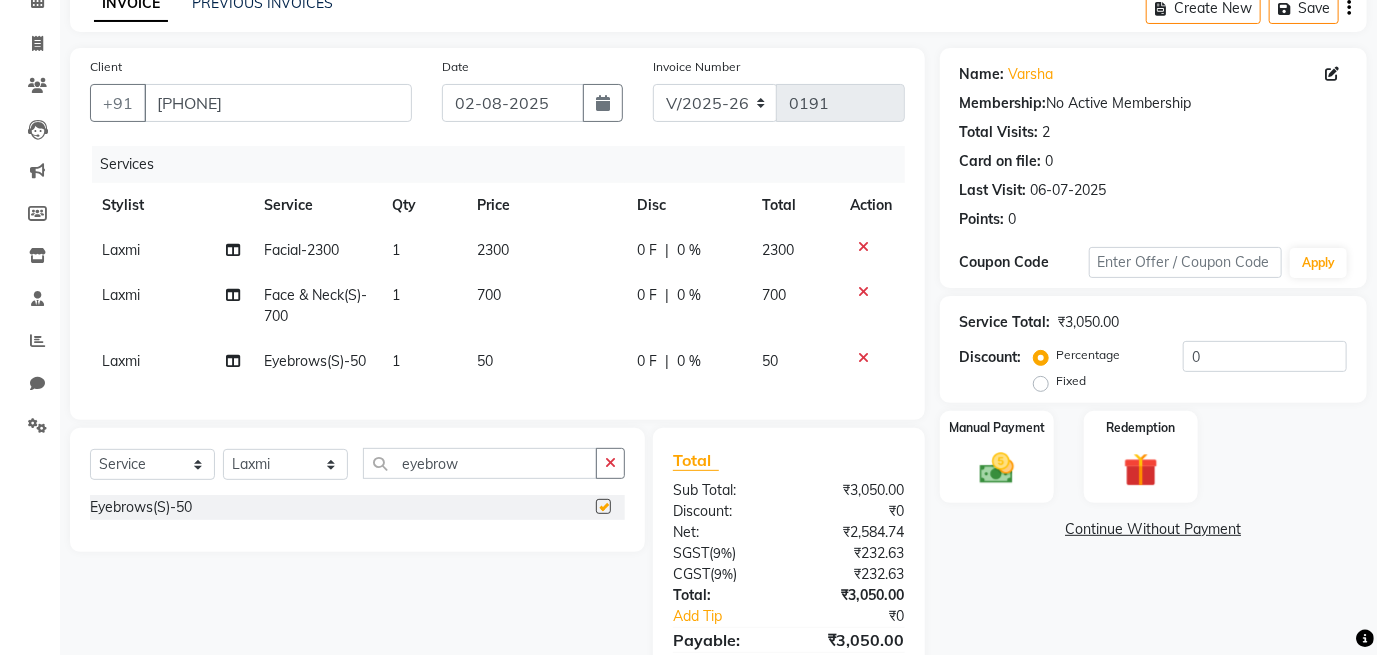 checkbox on "false" 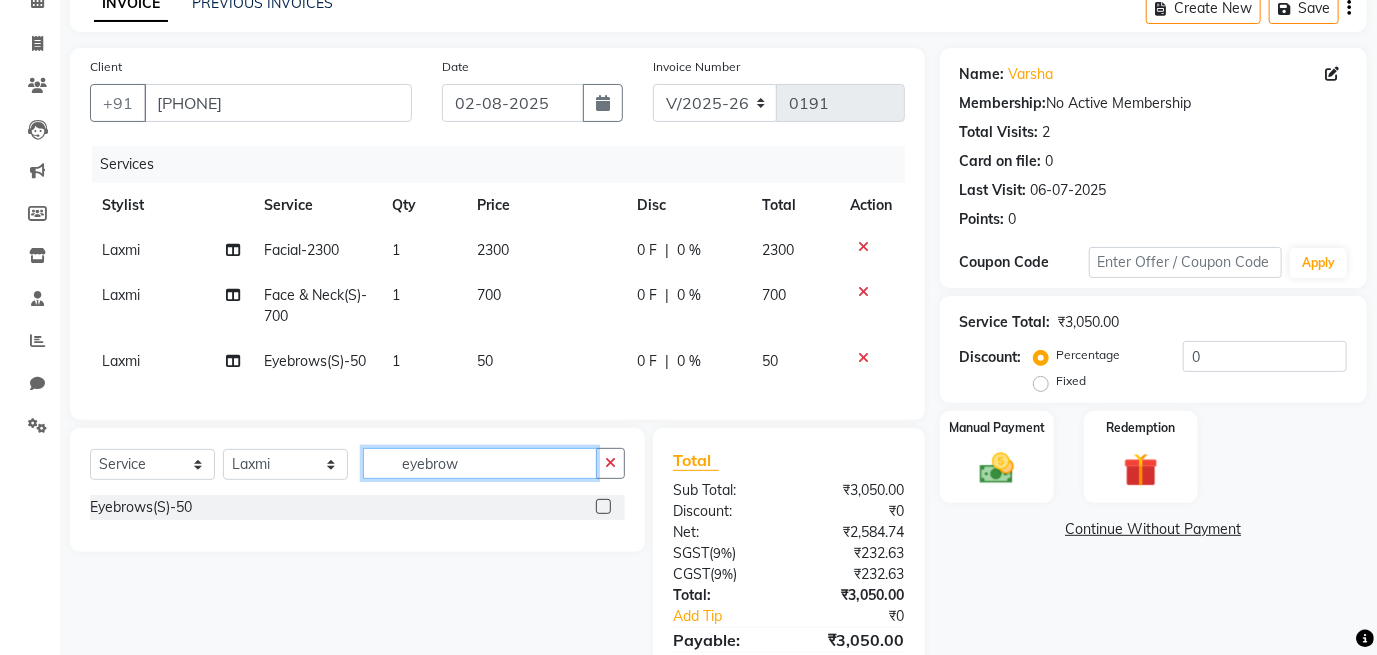 click on "eyebrow" 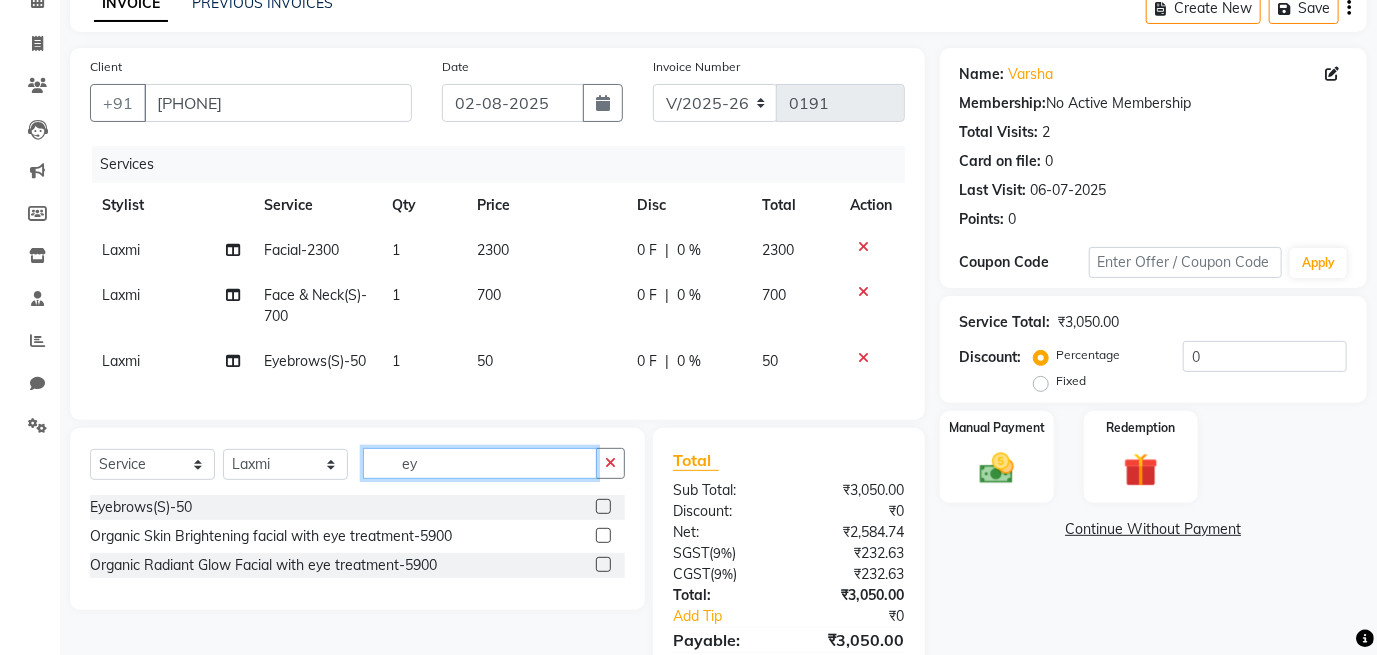 type on "e" 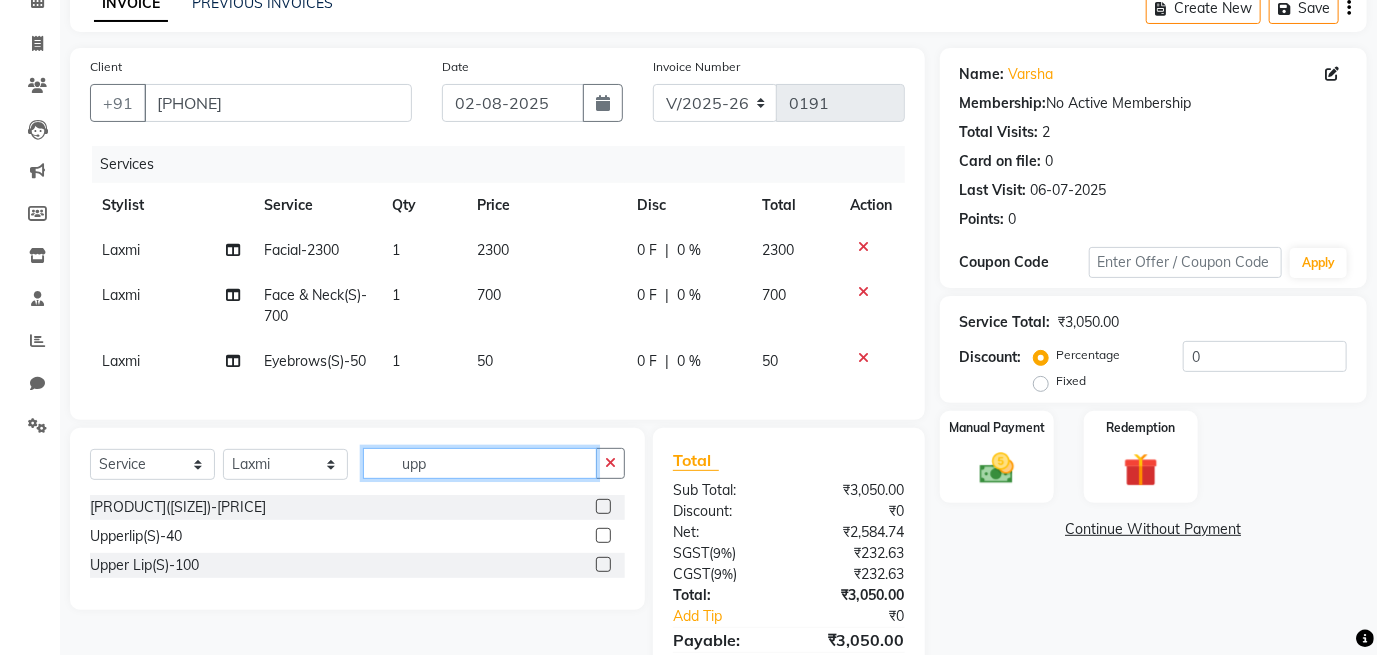 type on "upp" 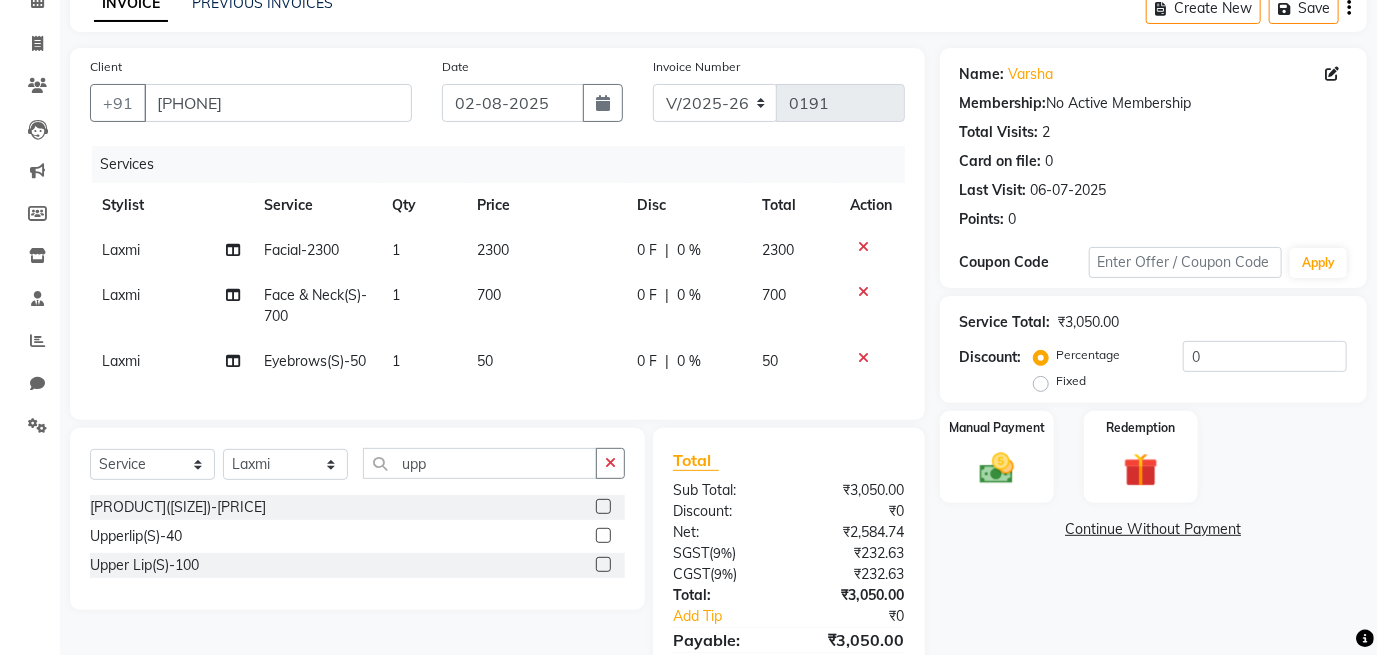 click 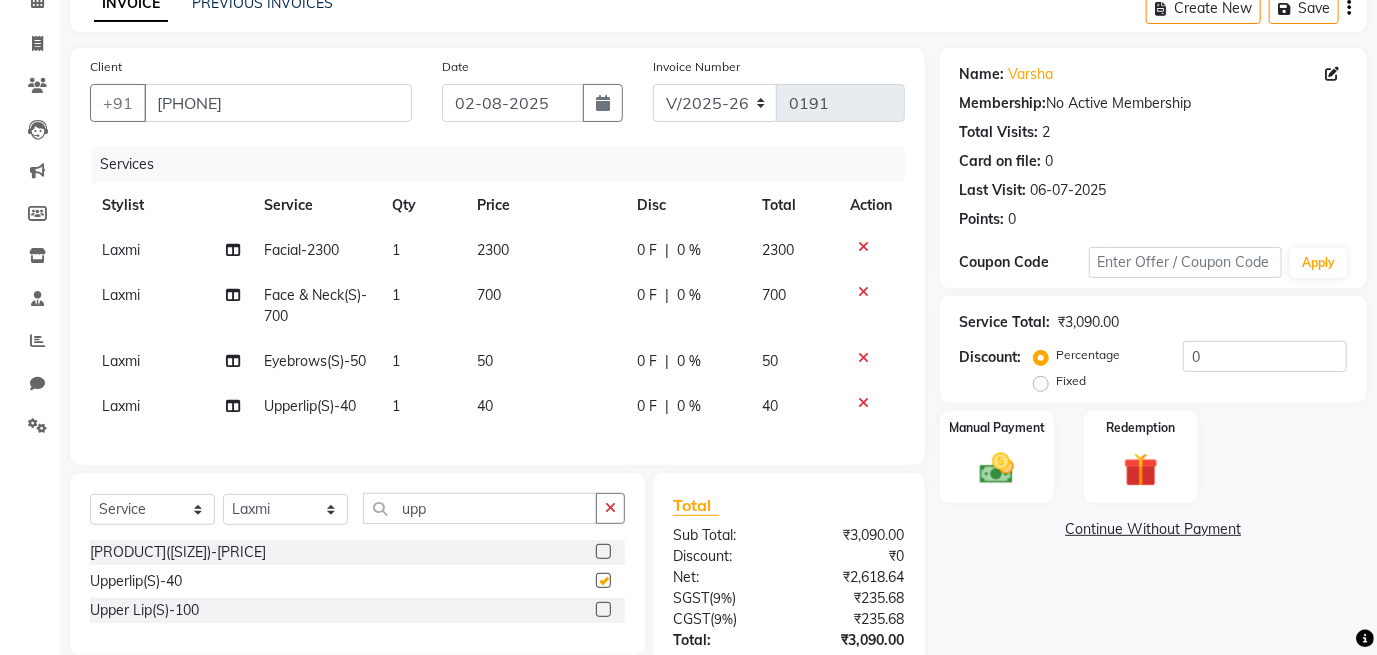 checkbox on "false" 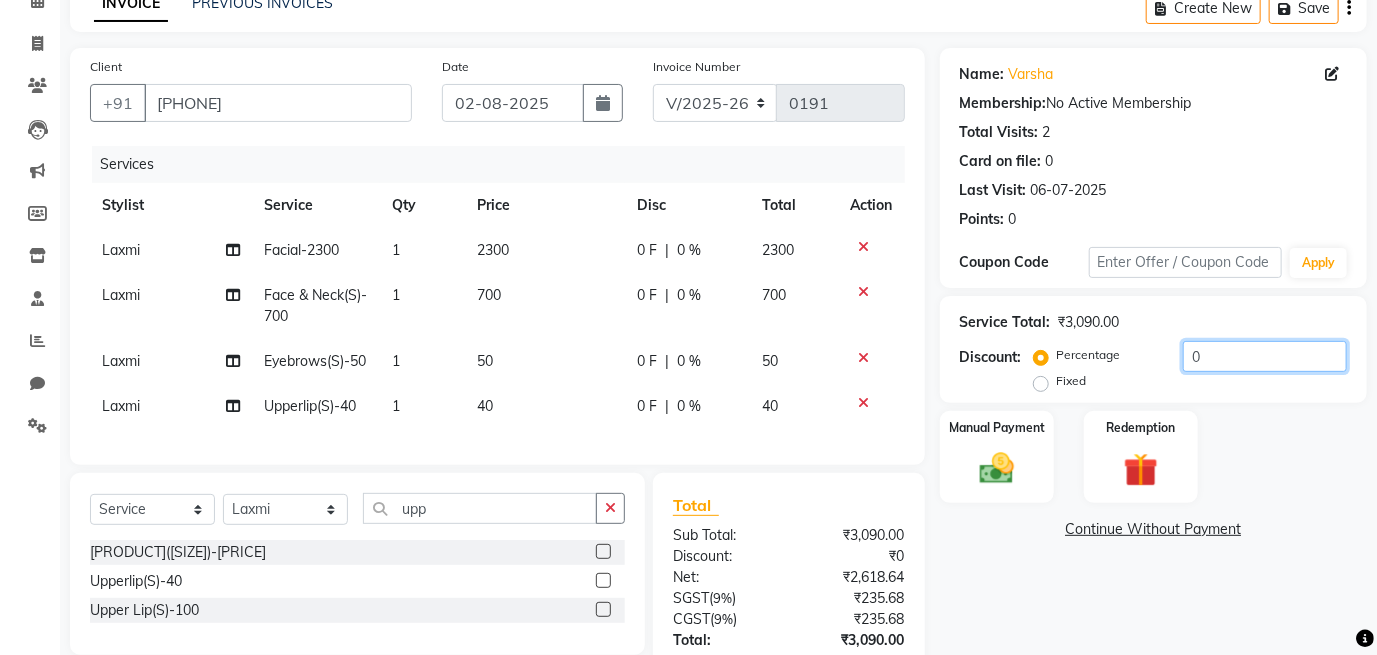click on "0" 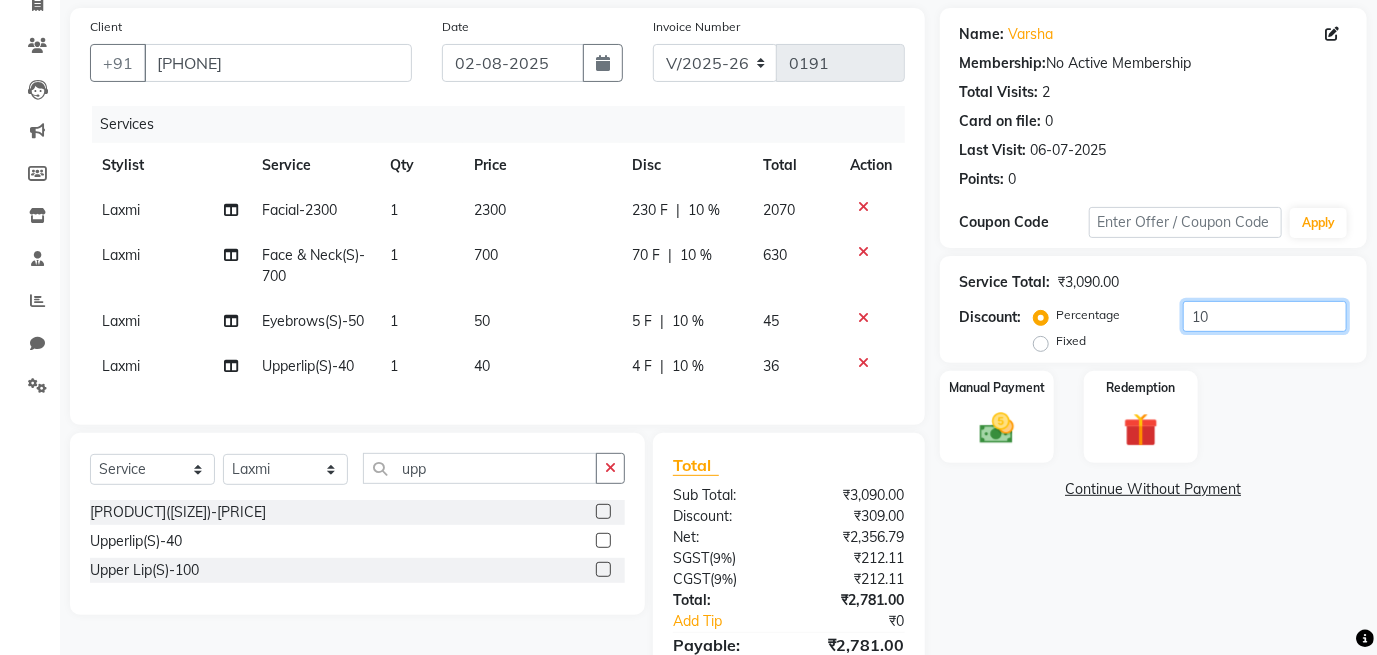 scroll, scrollTop: 182, scrollLeft: 0, axis: vertical 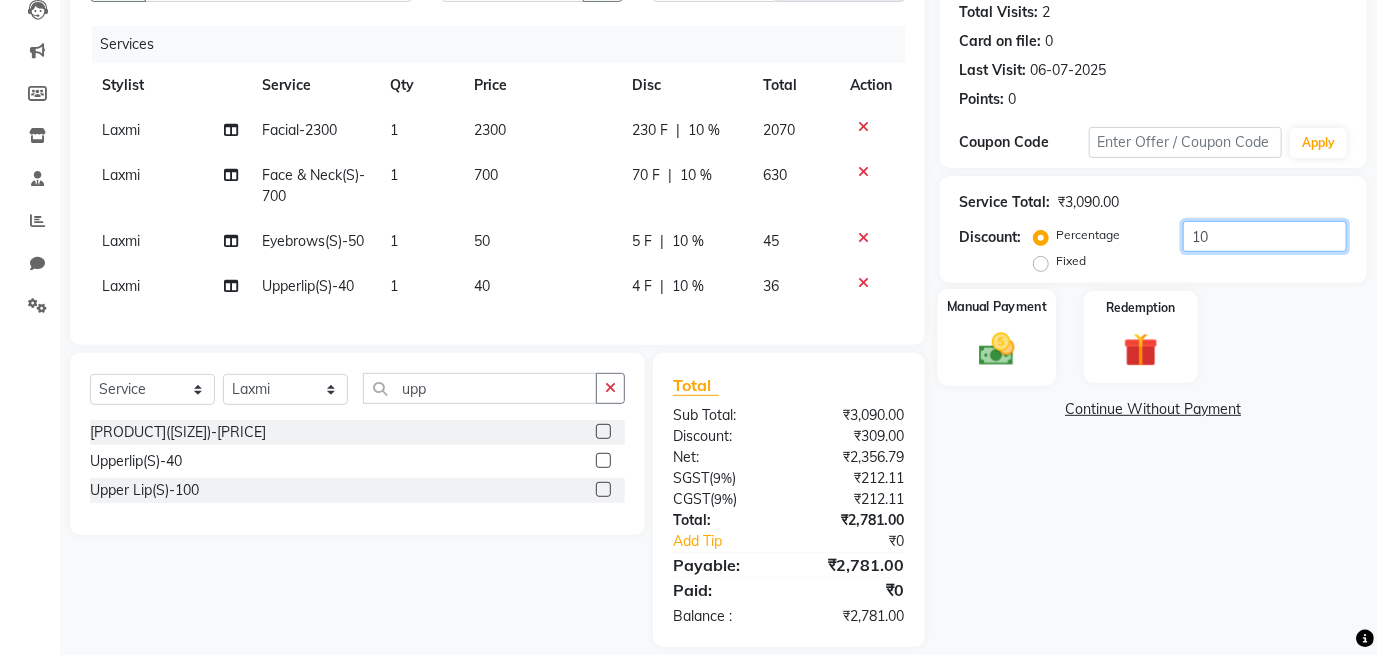 type on "10" 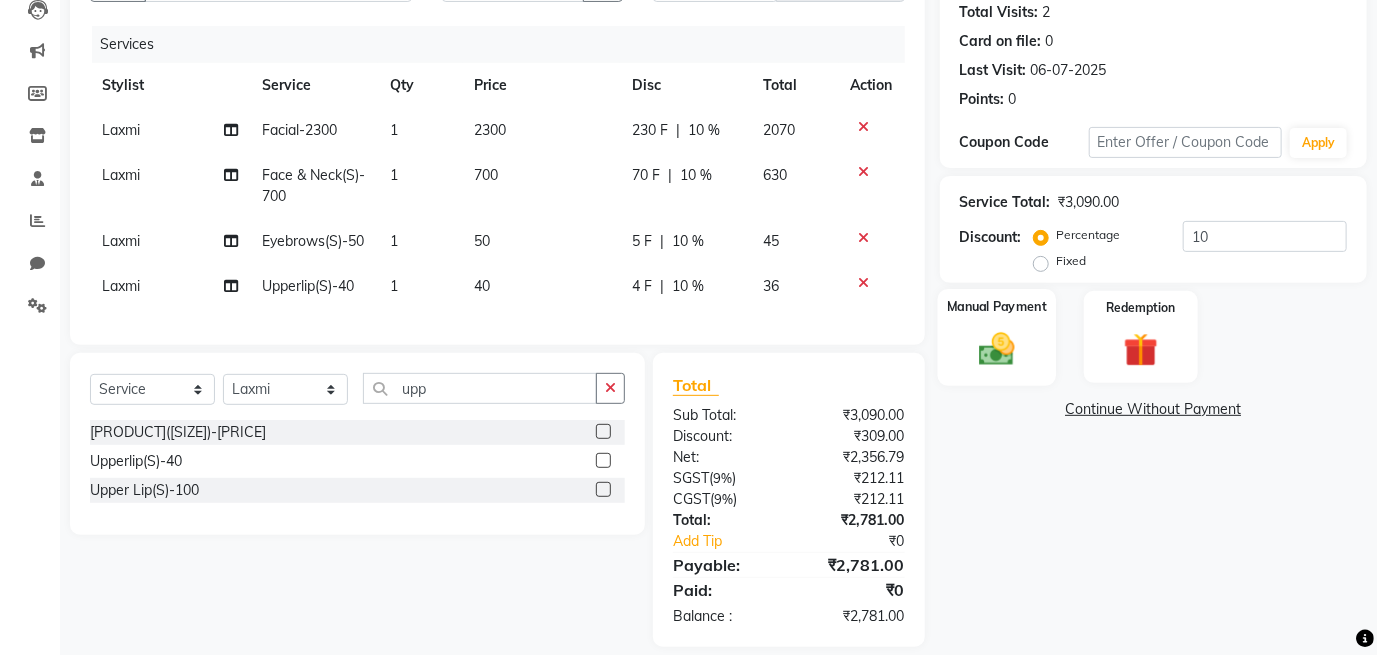 click 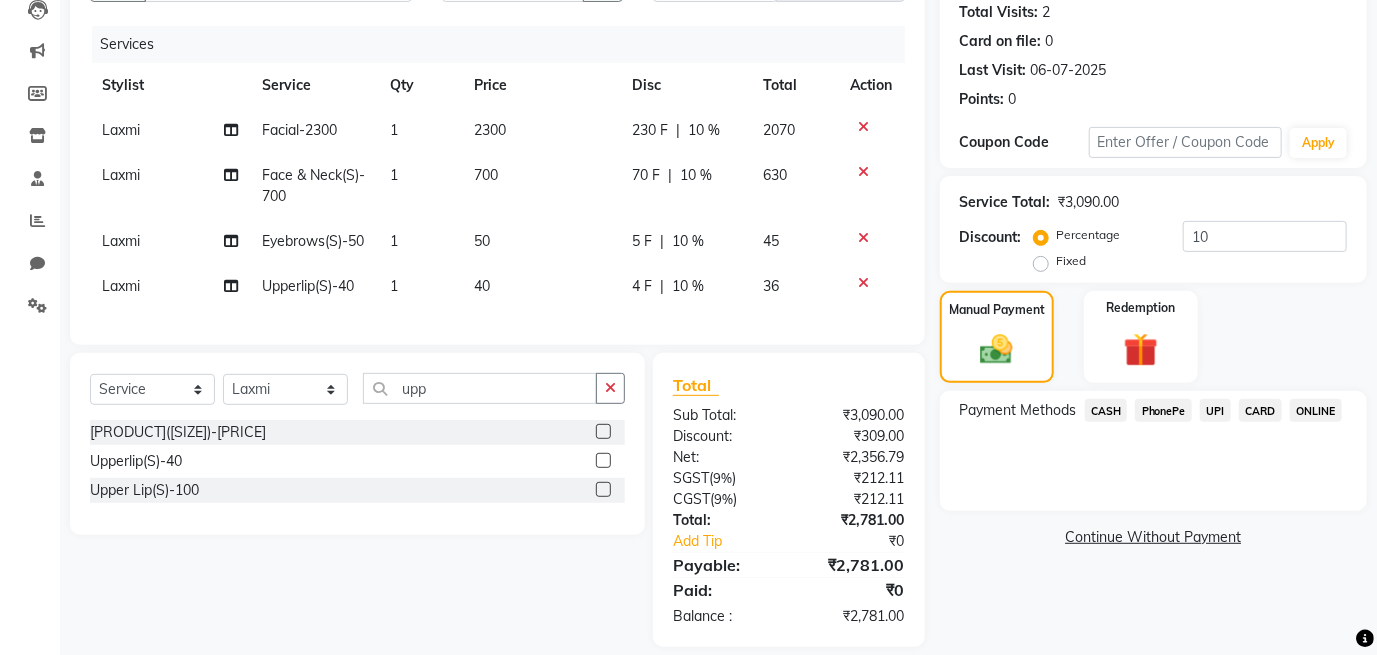 click on "CASH" 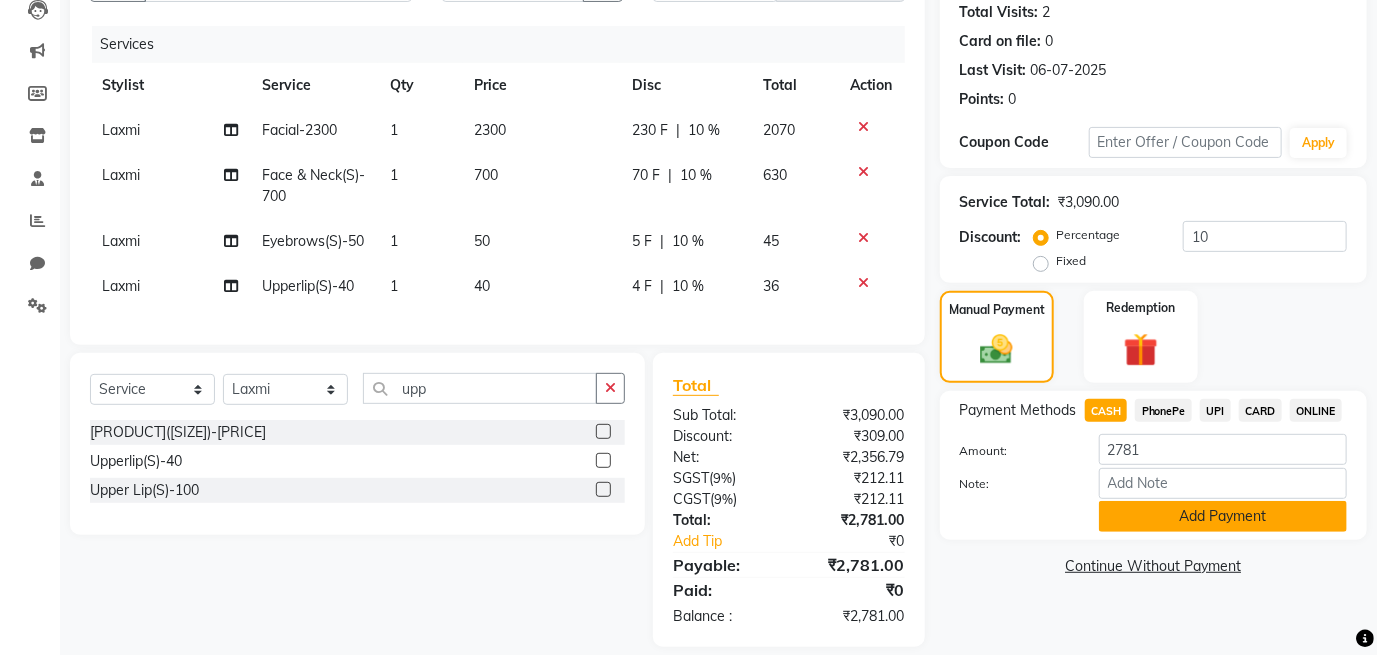 click on "Add Payment" 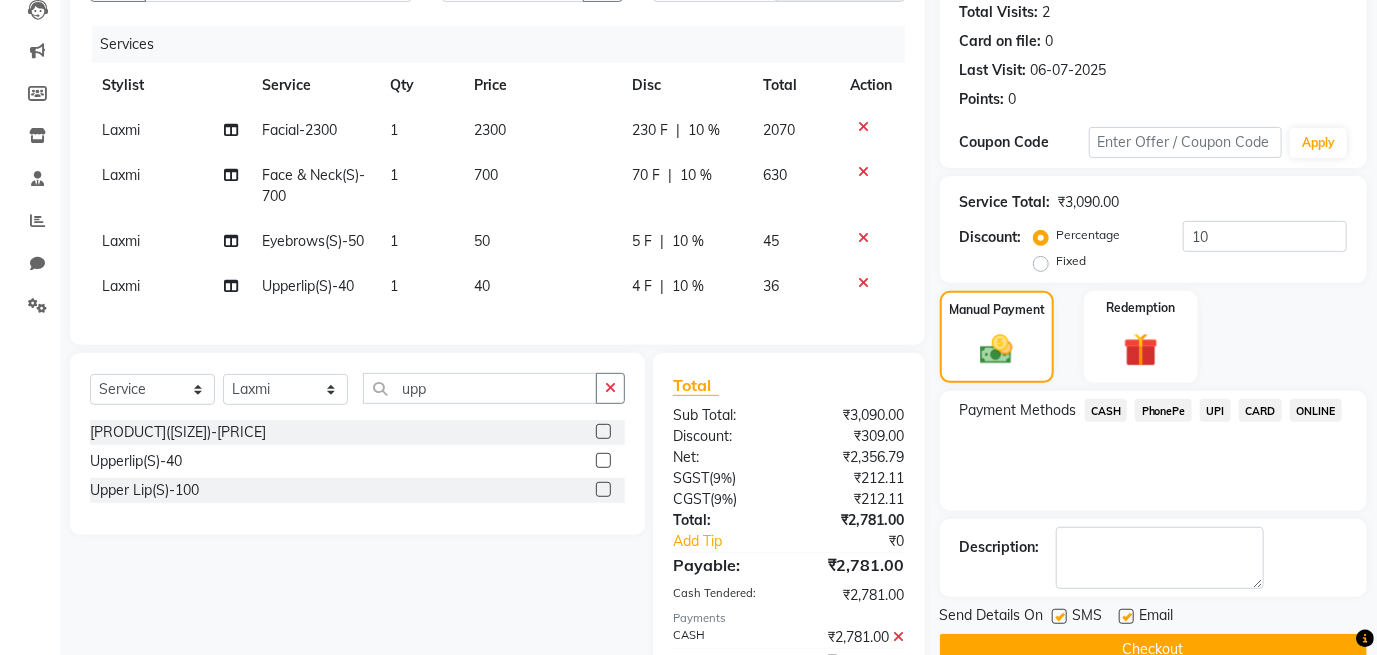 click 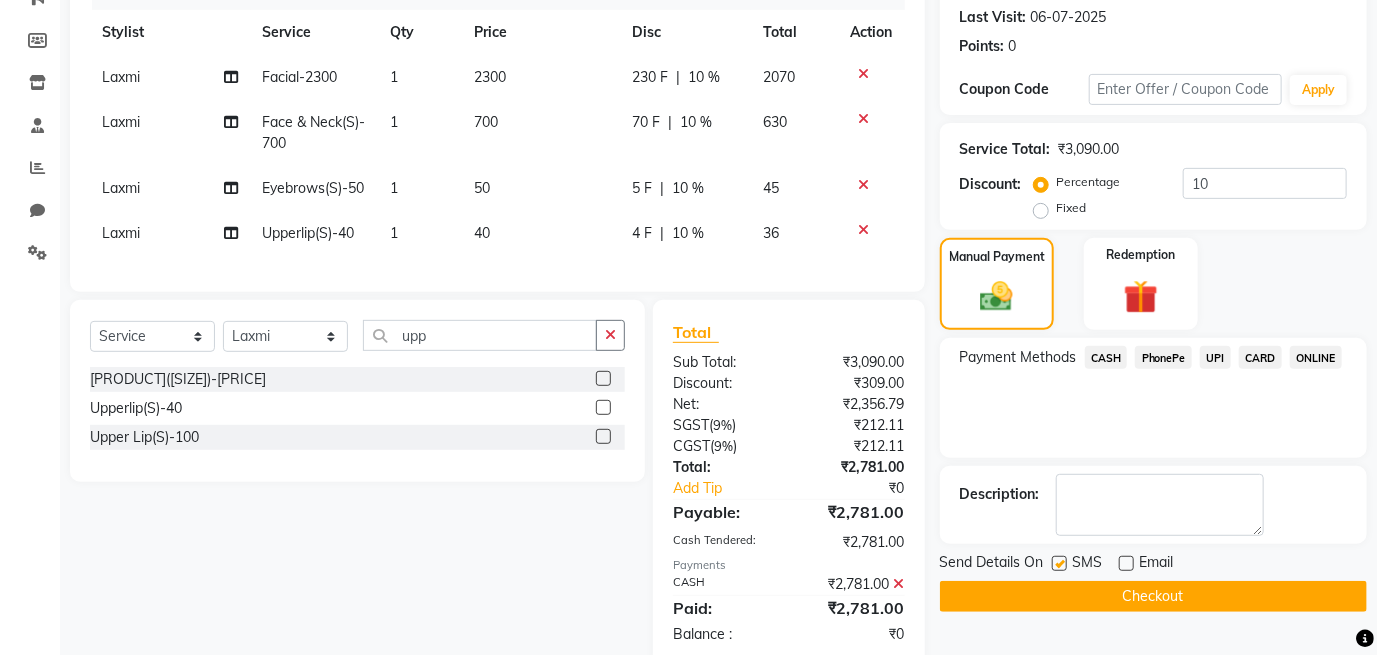 scroll, scrollTop: 351, scrollLeft: 0, axis: vertical 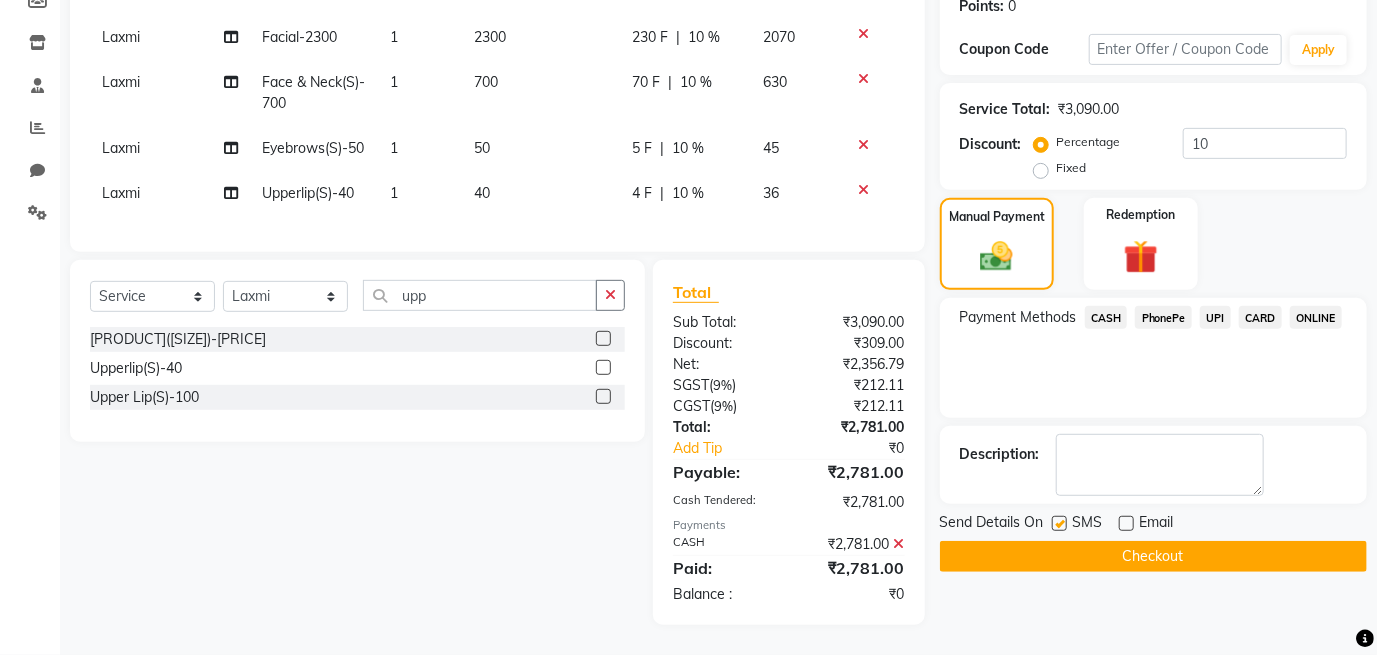 click on "Checkout" 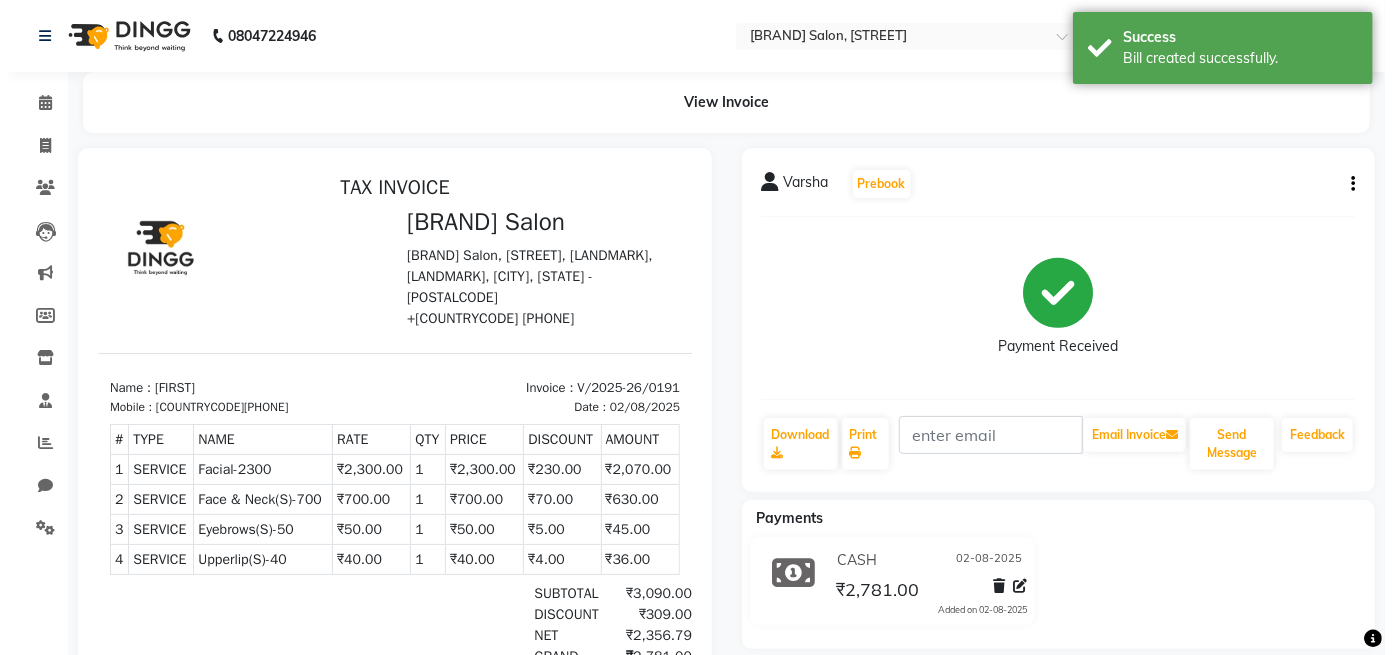 scroll, scrollTop: 0, scrollLeft: 0, axis: both 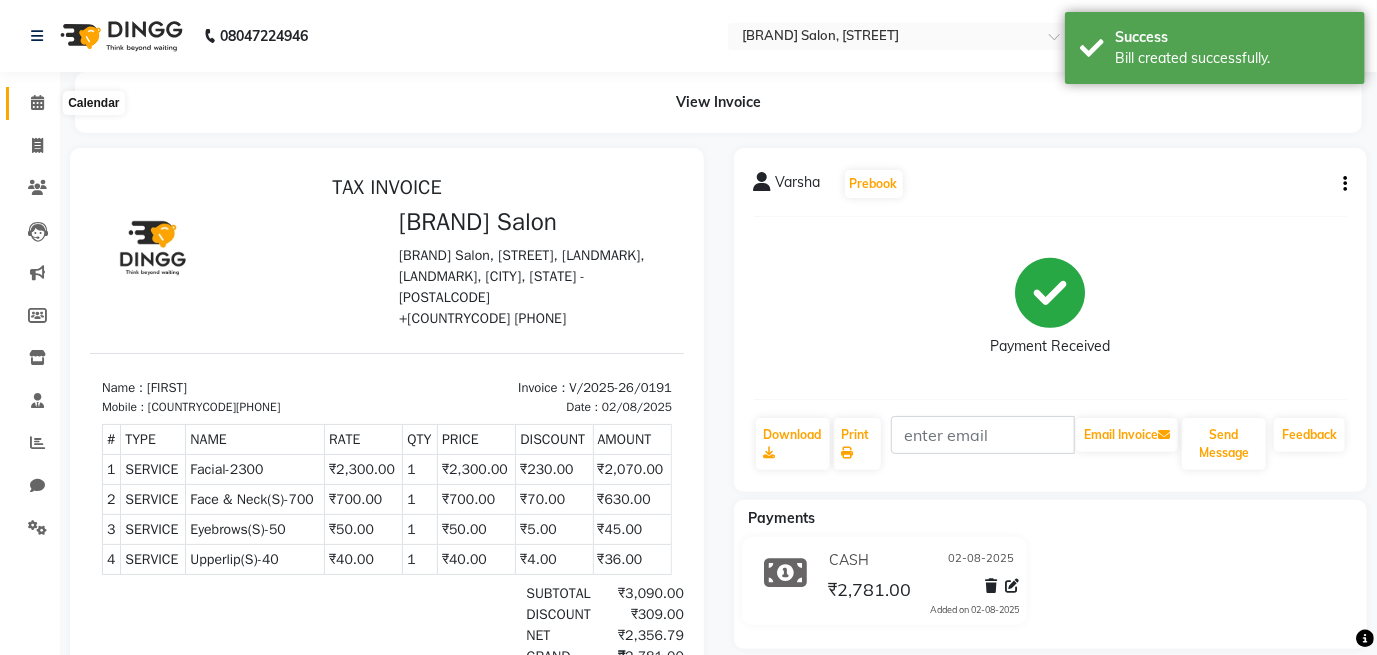 click 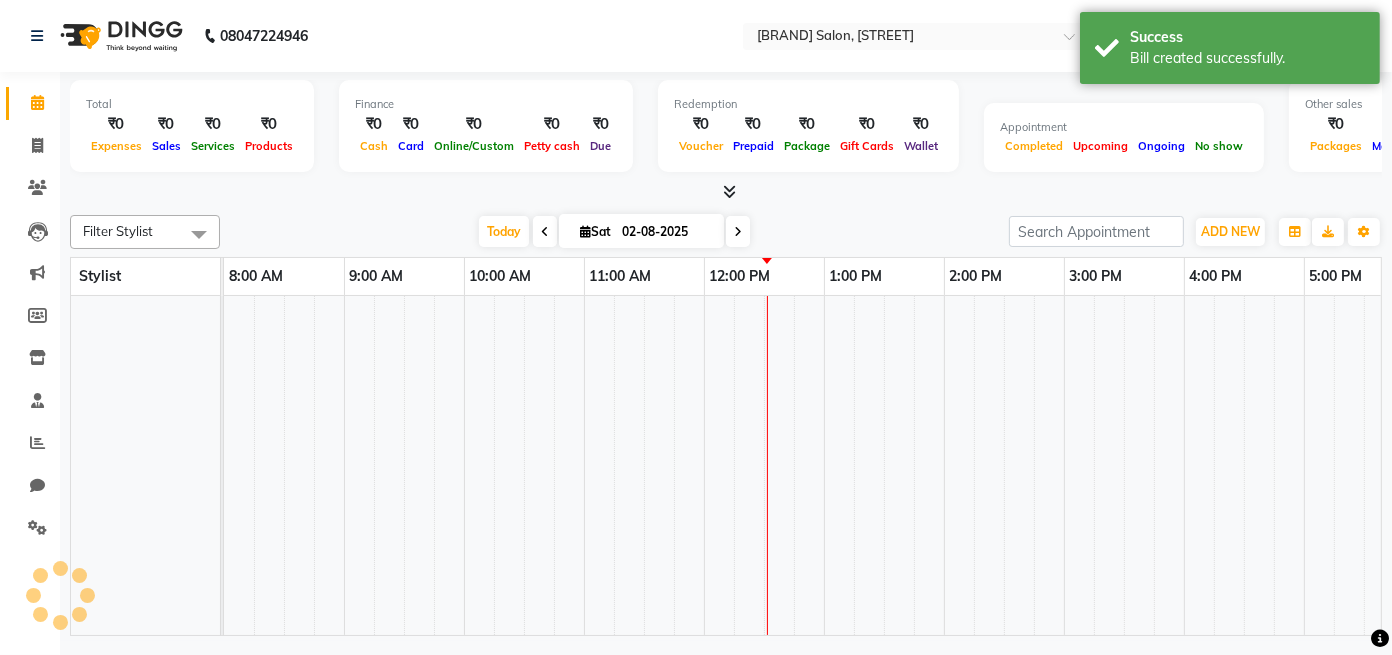 scroll, scrollTop: 0, scrollLeft: 0, axis: both 